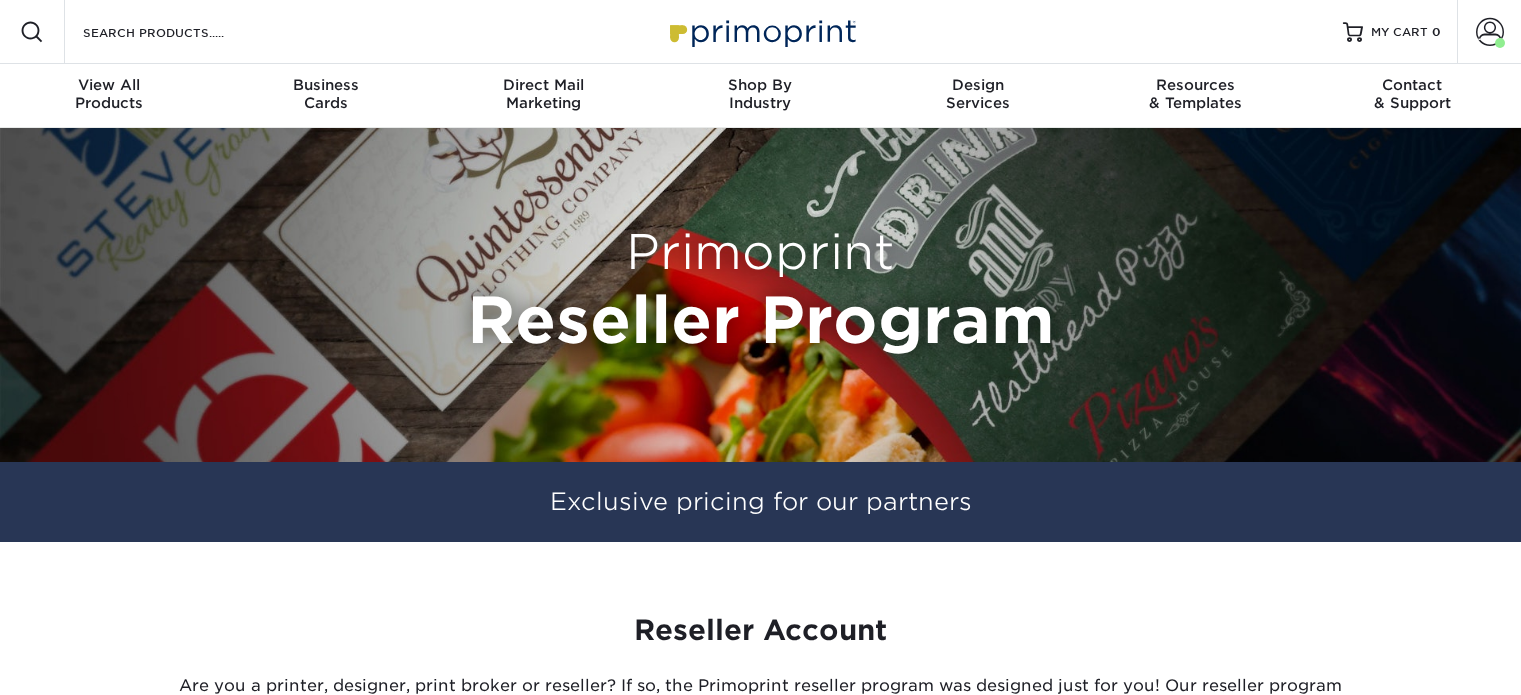 scroll, scrollTop: 0, scrollLeft: 0, axis: both 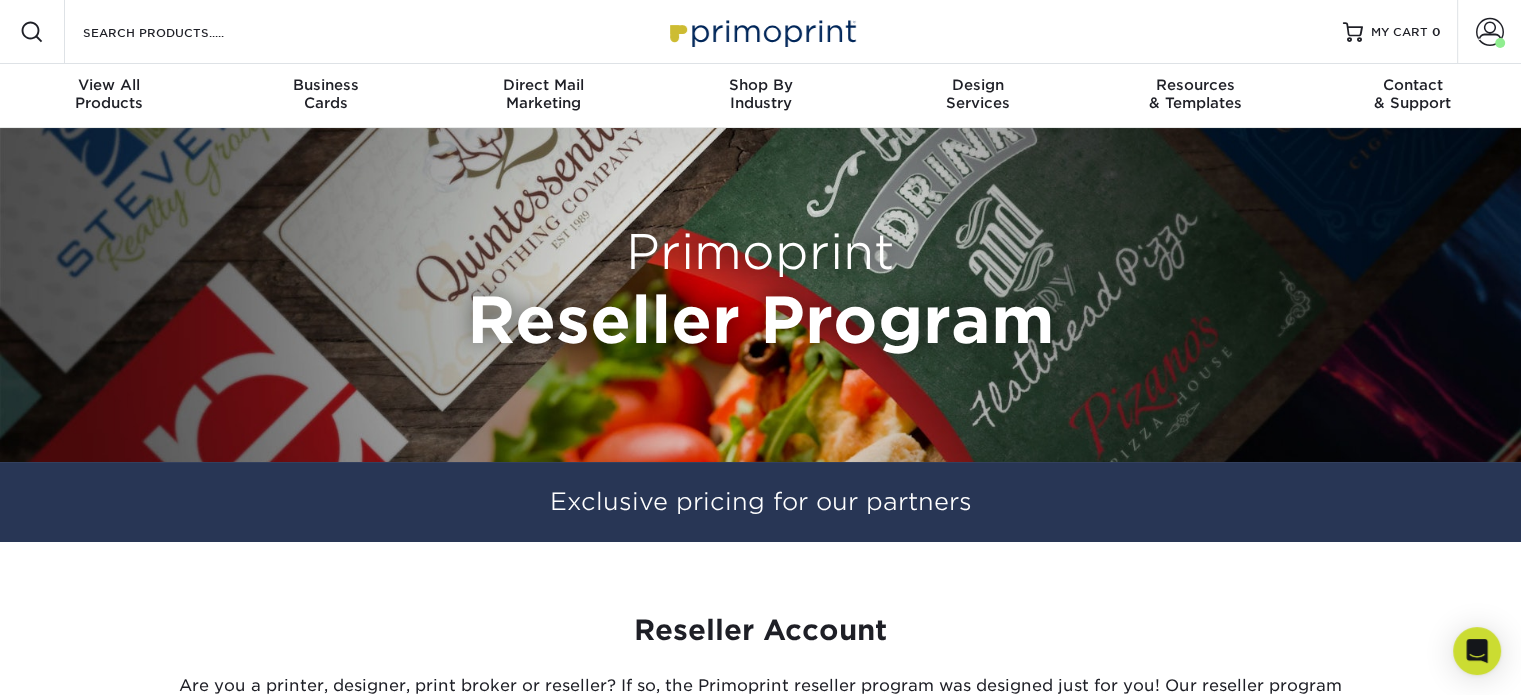 click at bounding box center (761, 31) 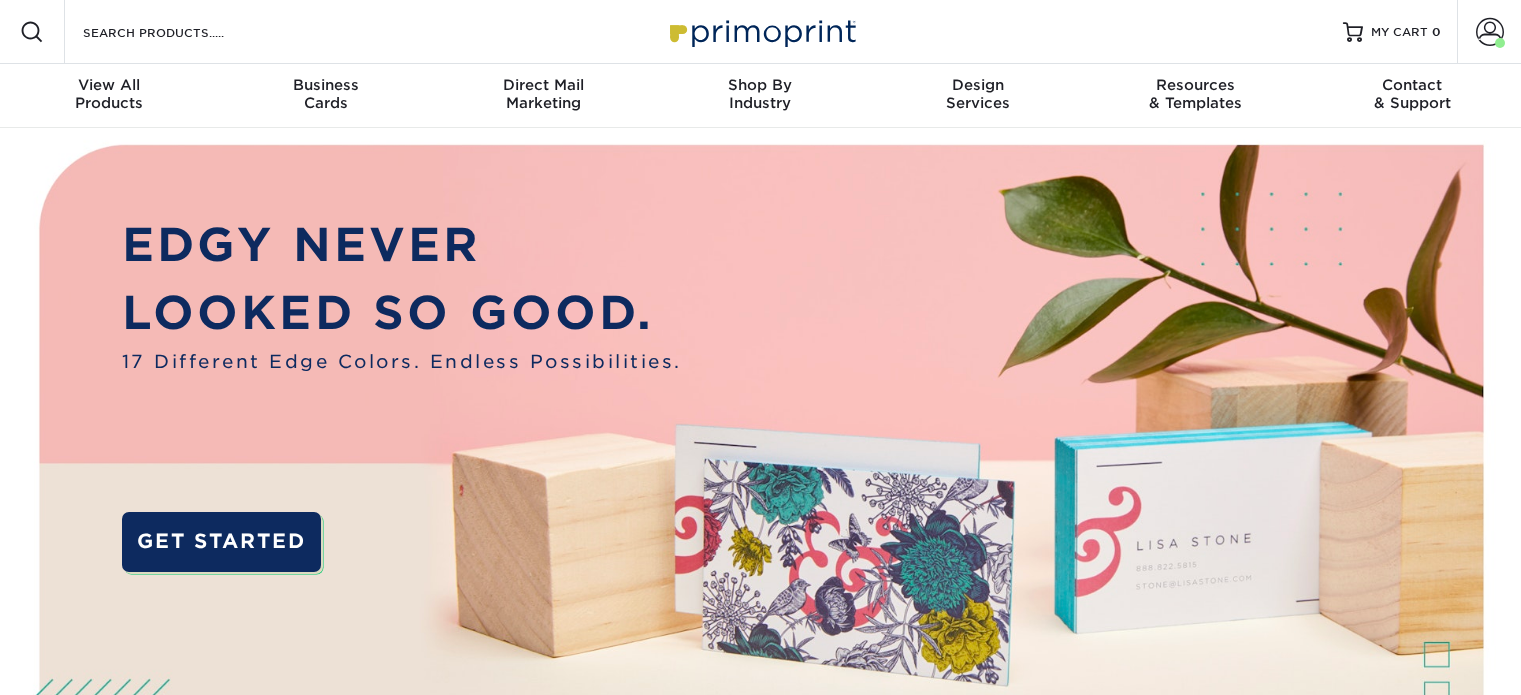 scroll, scrollTop: 0, scrollLeft: 0, axis: both 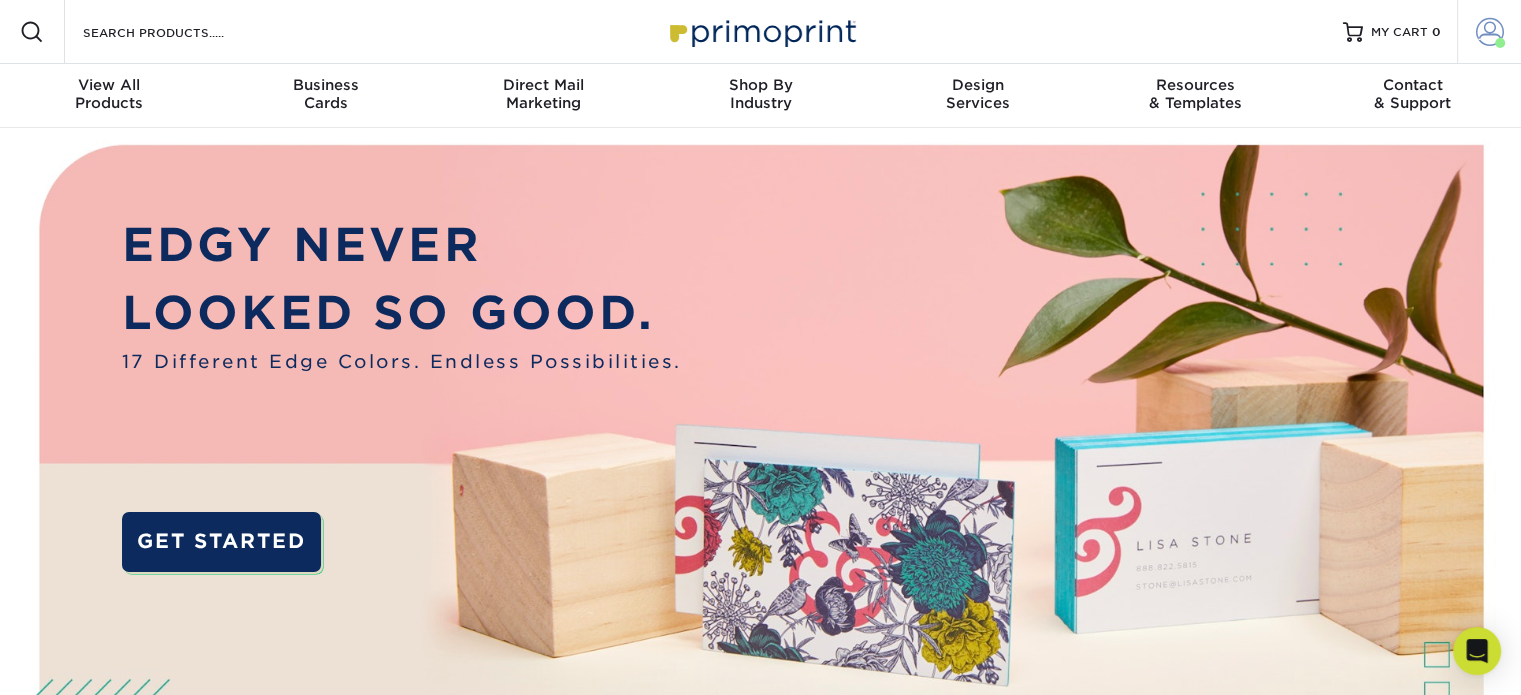 click at bounding box center (1490, 32) 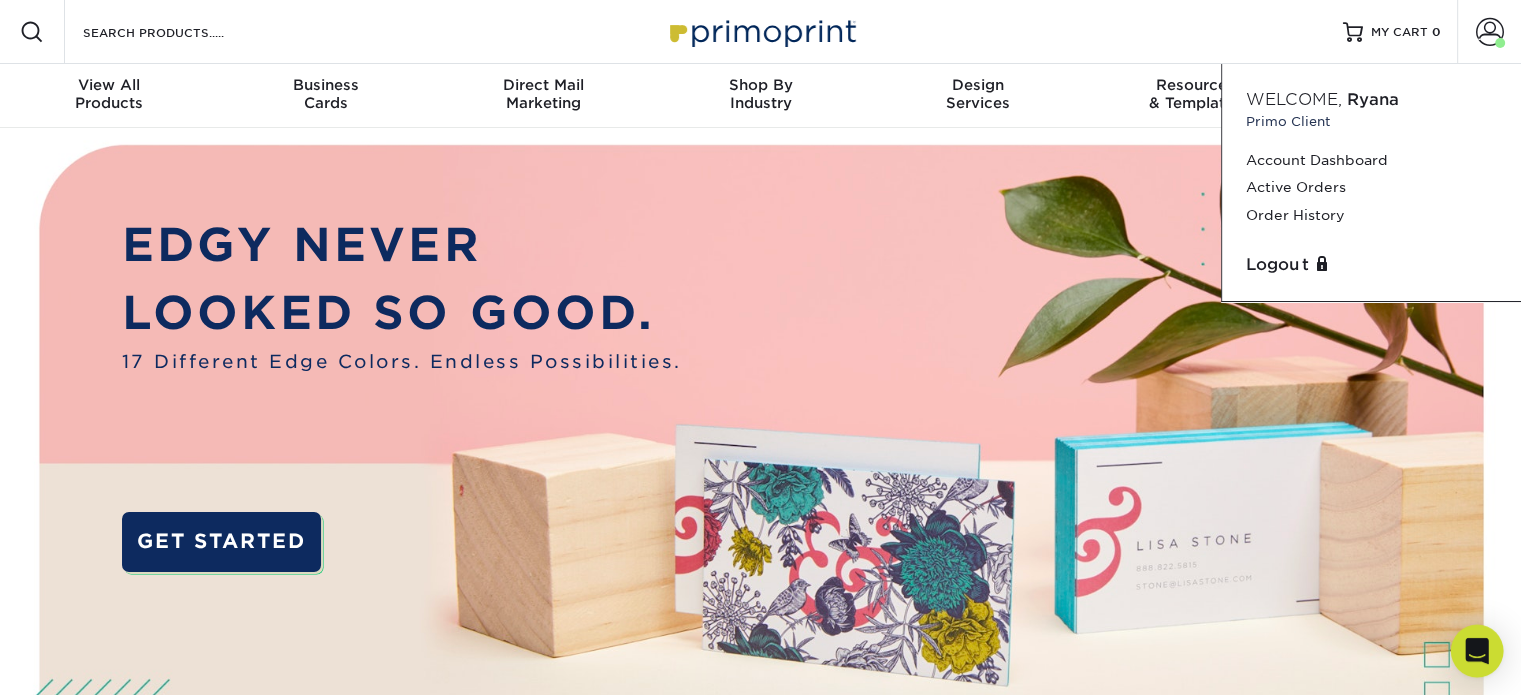 click at bounding box center (1477, 651) 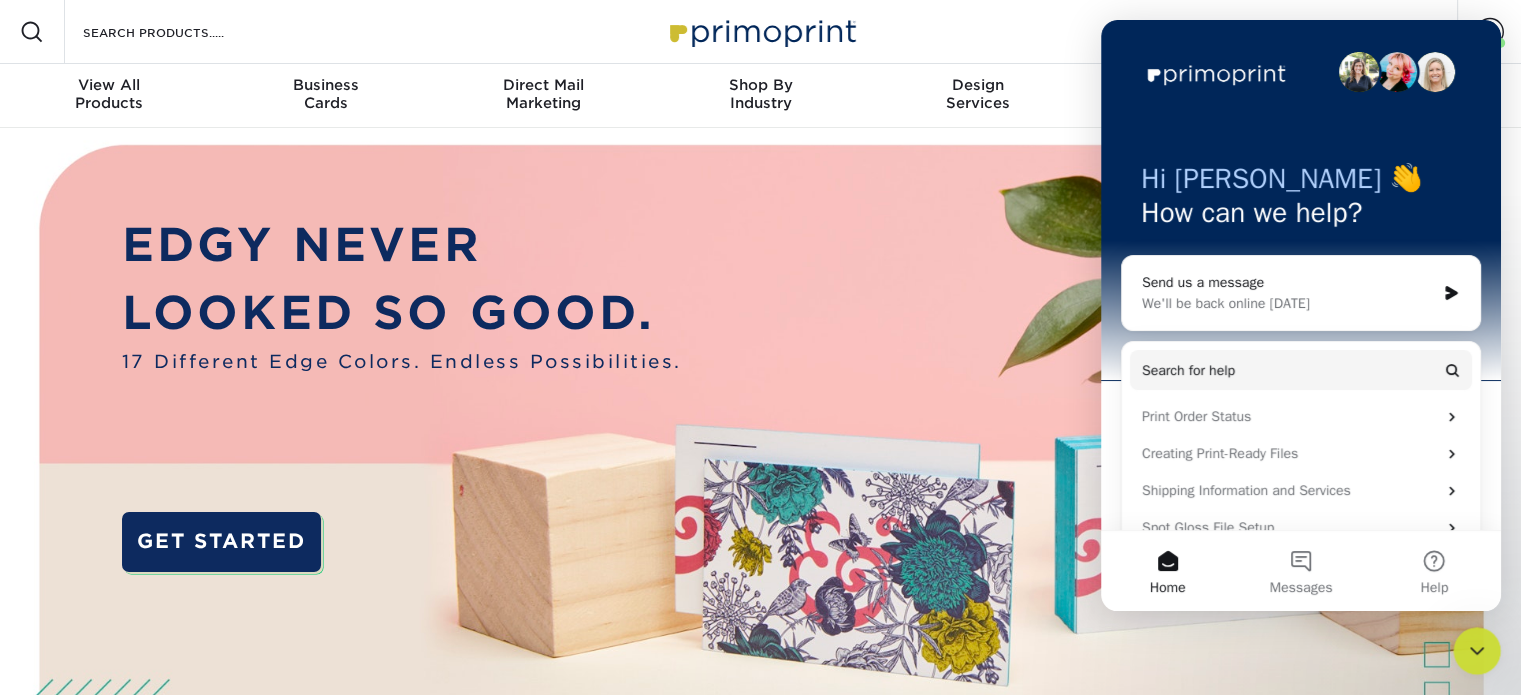 scroll, scrollTop: 0, scrollLeft: 0, axis: both 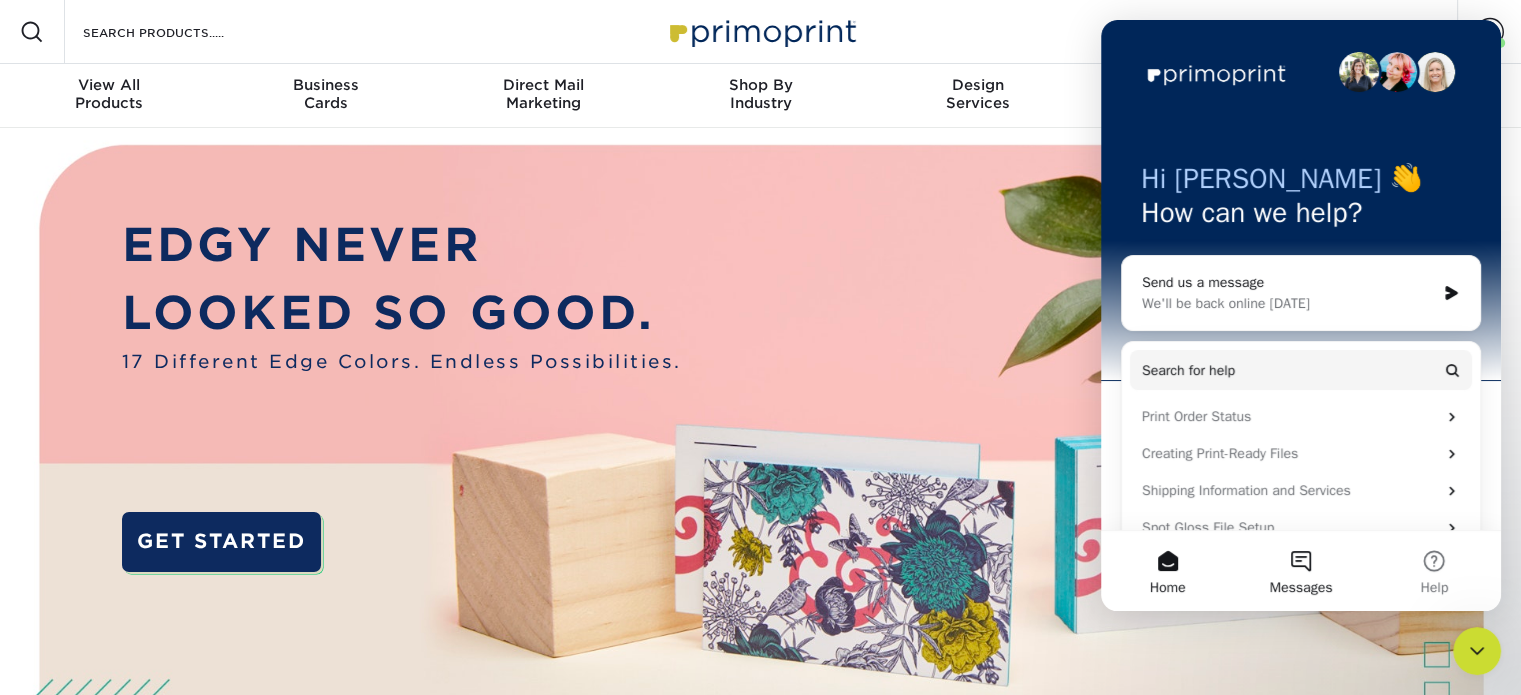 click on "Messages" at bounding box center (1300, 571) 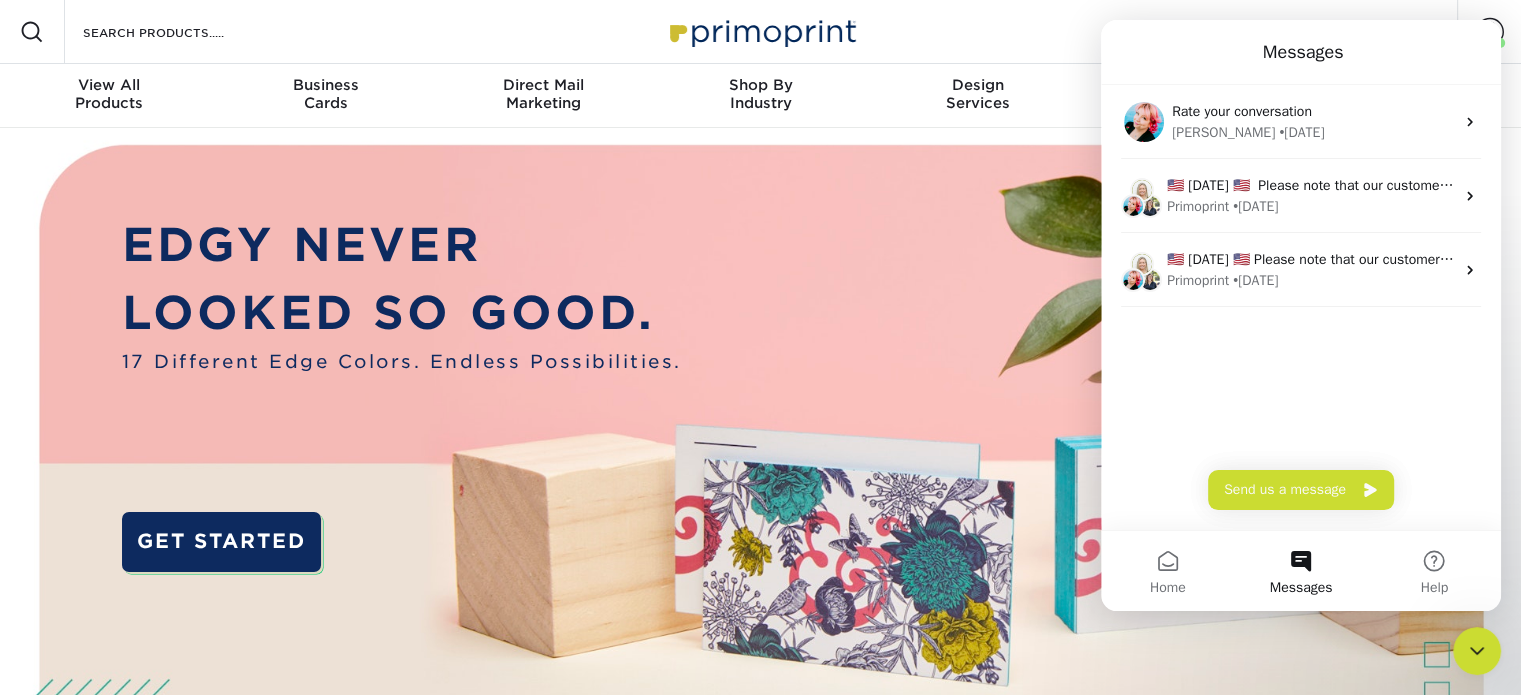 click at bounding box center [761, 504] 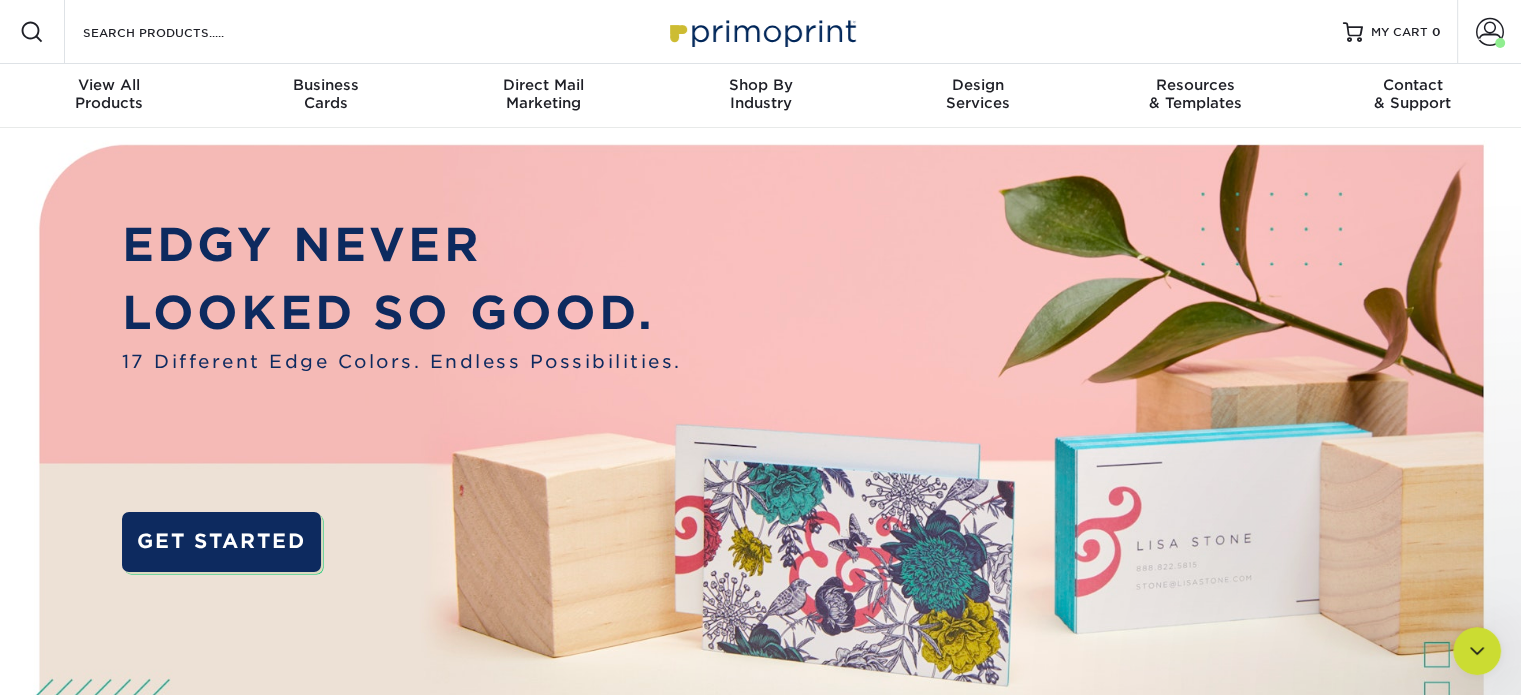 scroll, scrollTop: 0, scrollLeft: 0, axis: both 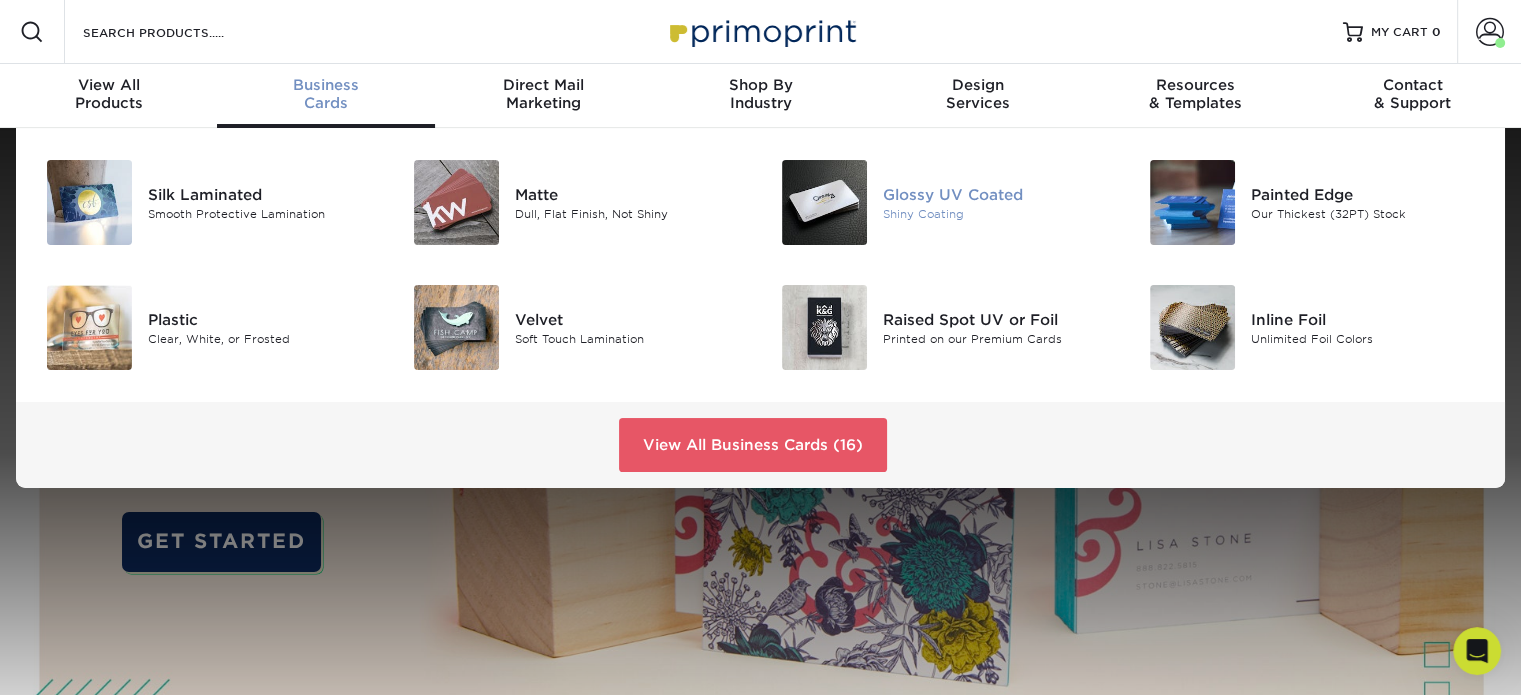 click at bounding box center (822, 202) 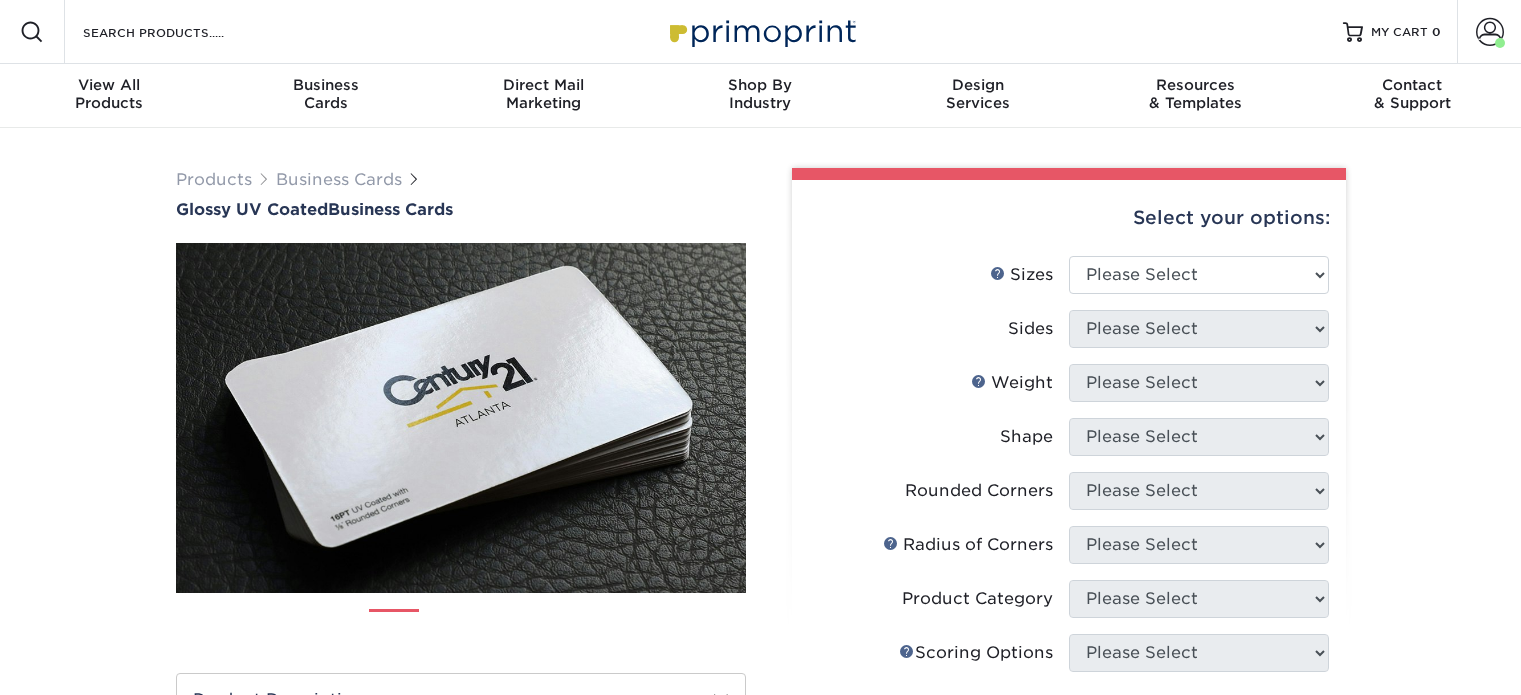 scroll, scrollTop: 0, scrollLeft: 0, axis: both 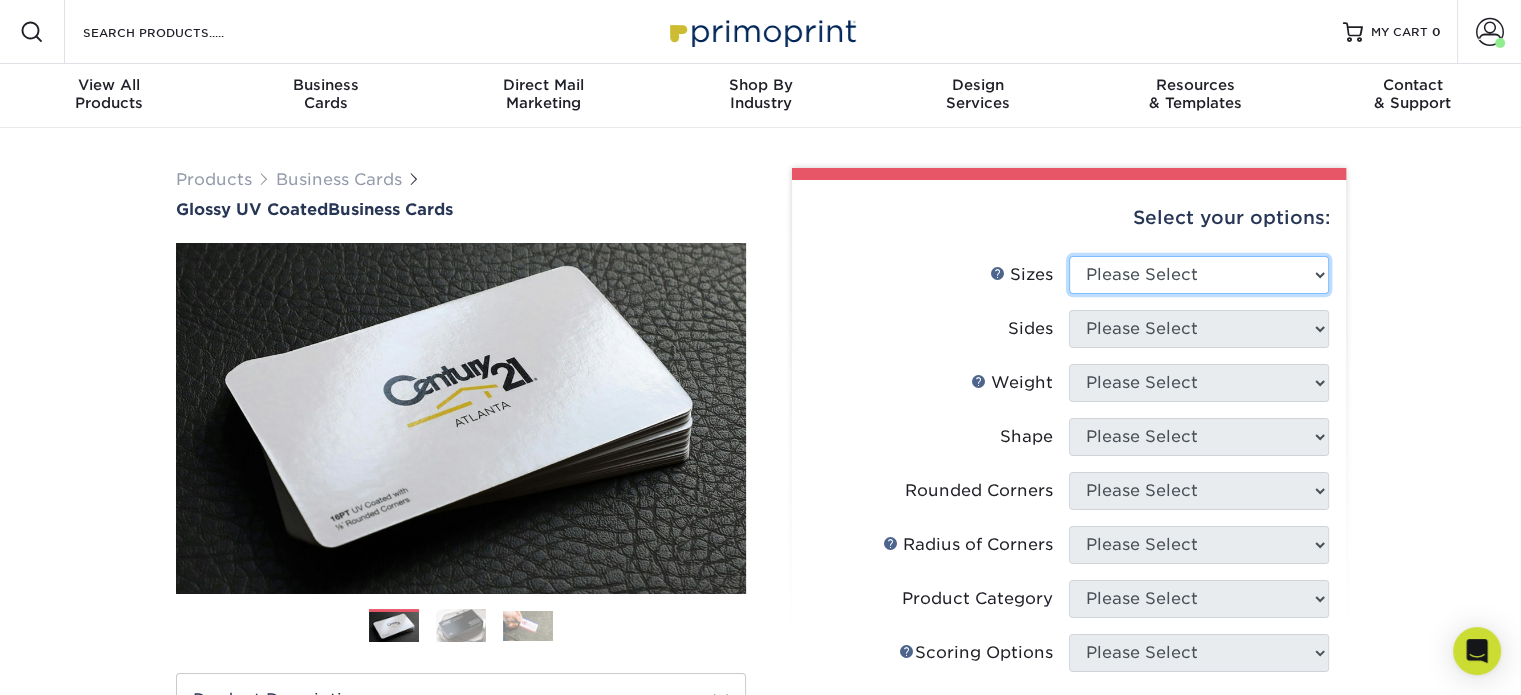 click on "Please Select
1.5" x 3.5"  - Mini
1.75" x 3.5" - Mini
2" x 2" - Square
2" x 3" - Mini
2" x 3.5" - Standard
2" x 7" - Foldover Card
2.125" x 3.375" - European
2.5" x 2.5" - Square 3.5" x 4" - Foldover Card" at bounding box center (1199, 275) 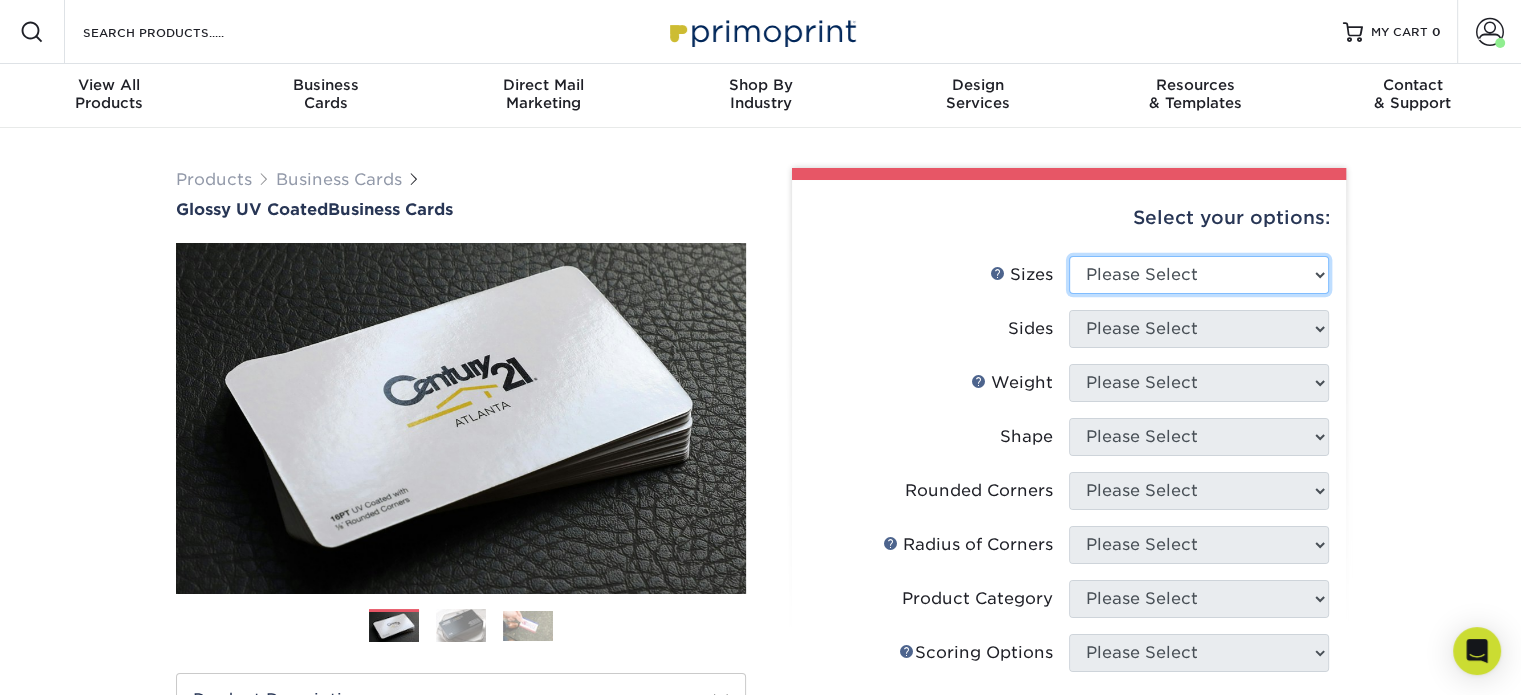 select on "2.00x3.50" 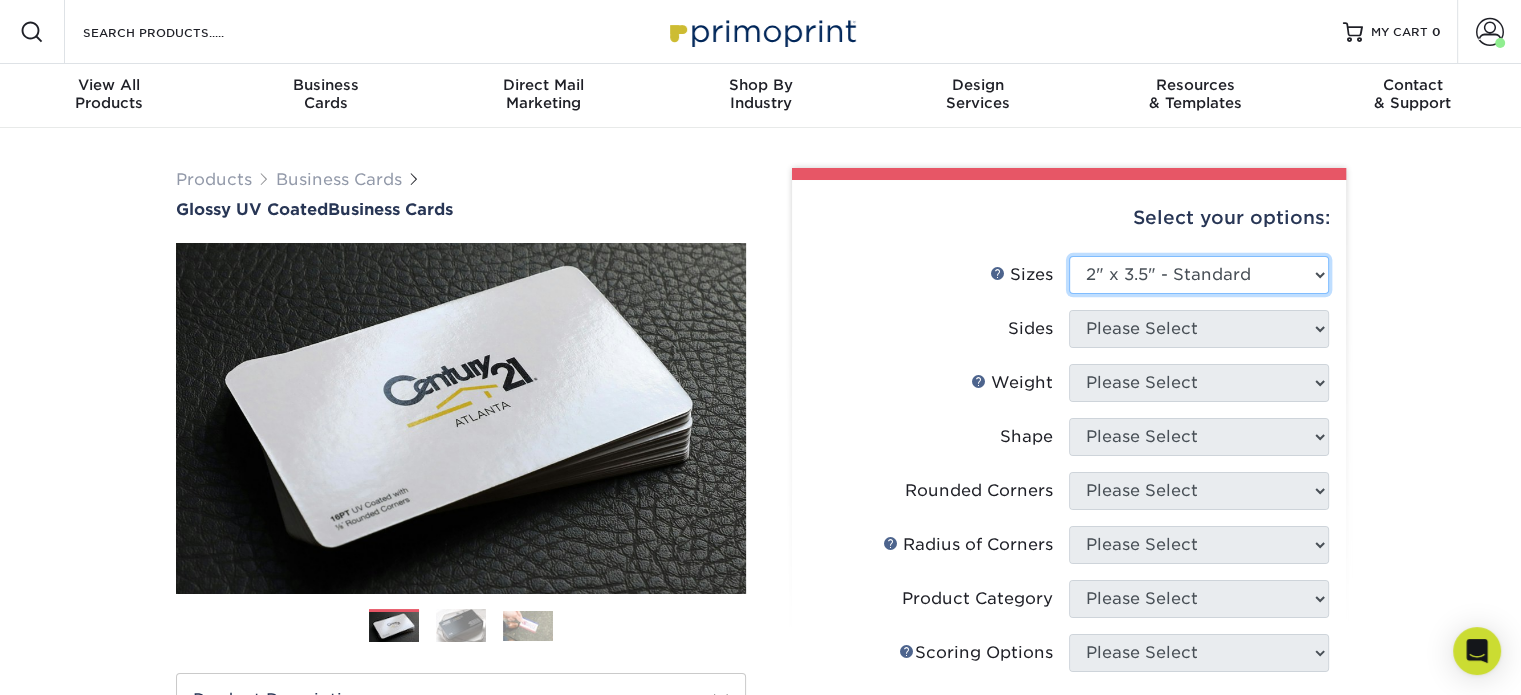 click on "Please Select
1.5" x 3.5"  - Mini
1.75" x 3.5" - Mini
2" x 2" - Square
2" x 3" - Mini
2" x 3.5" - Standard
2" x 7" - Foldover Card
2.125" x 3.375" - European
2.5" x 2.5" - Square 3.5" x 4" - Foldover Card" at bounding box center (1199, 275) 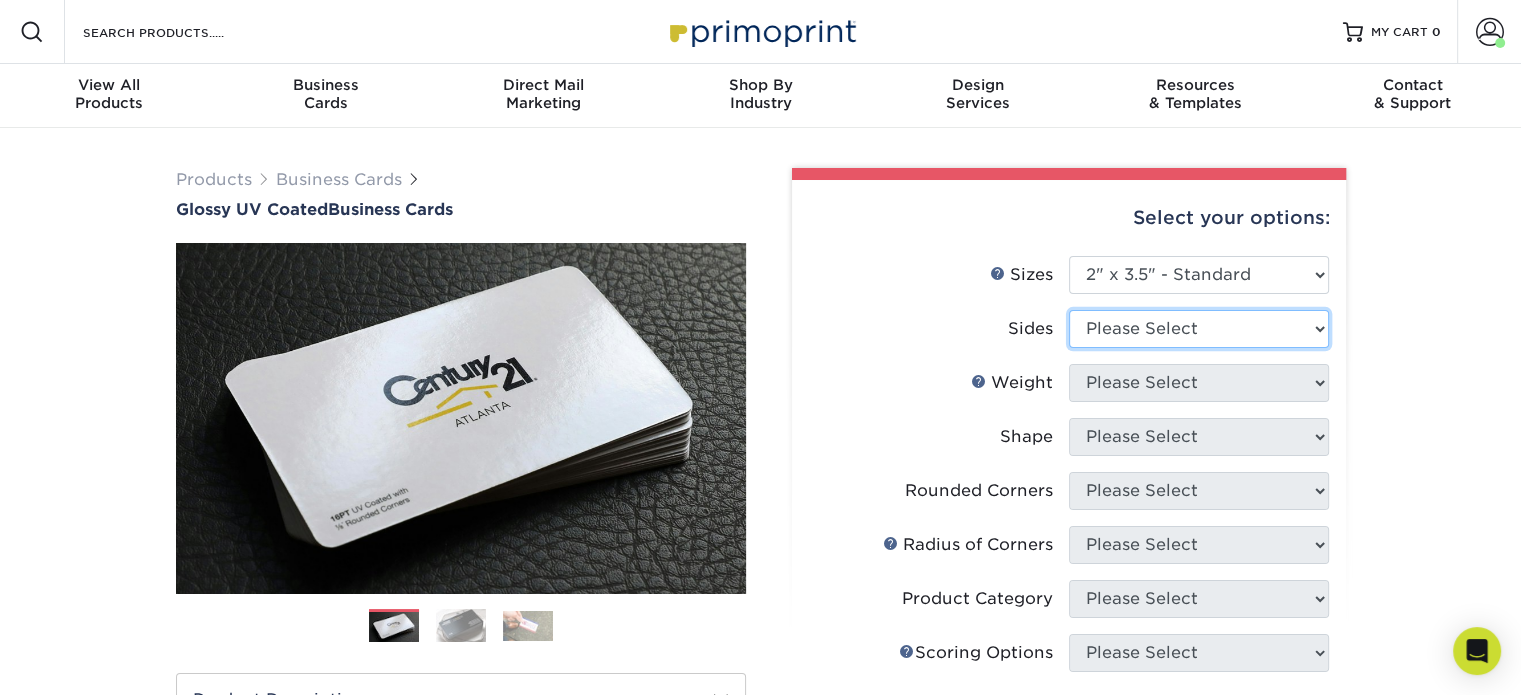 click on "Please Select Print Both Sides Print Front Only" at bounding box center (1199, 329) 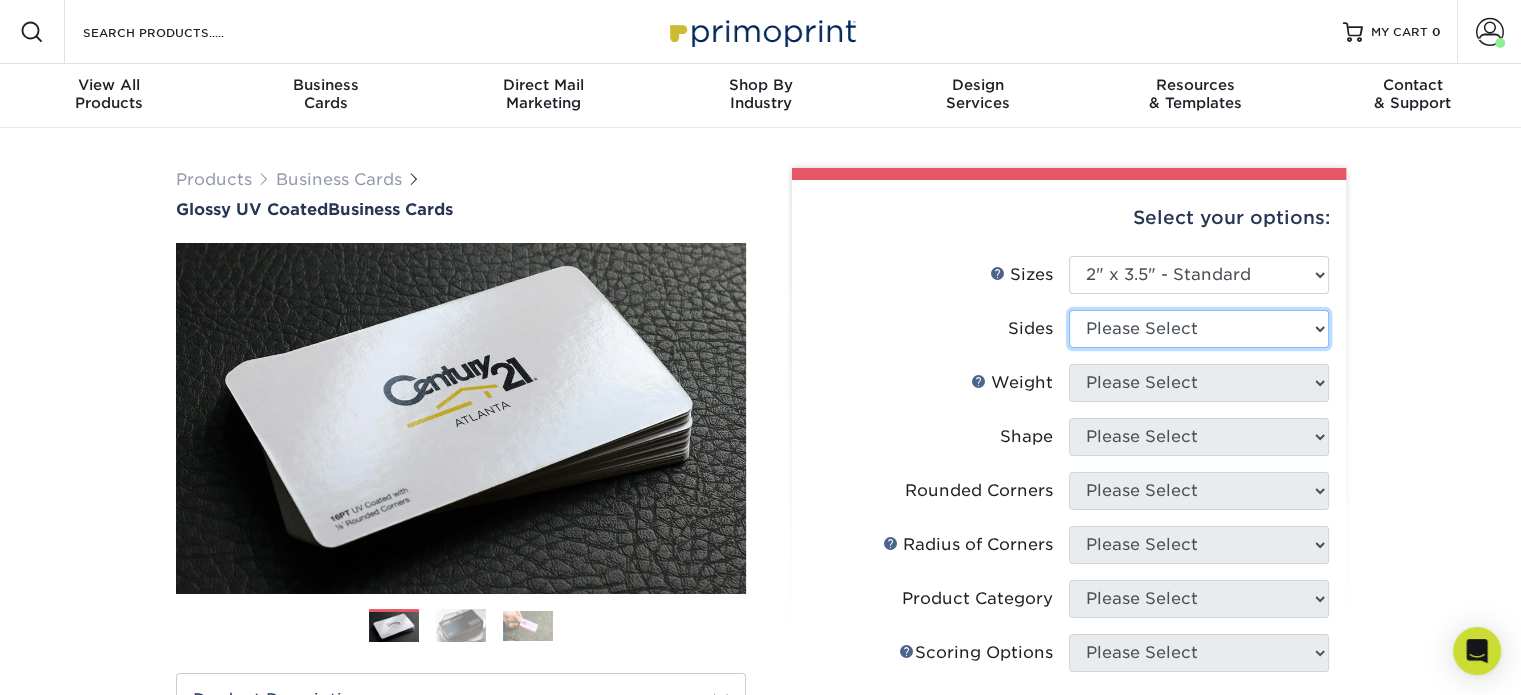 select on "13abbda7-1d64-4f25-8bb2-c179b224825d" 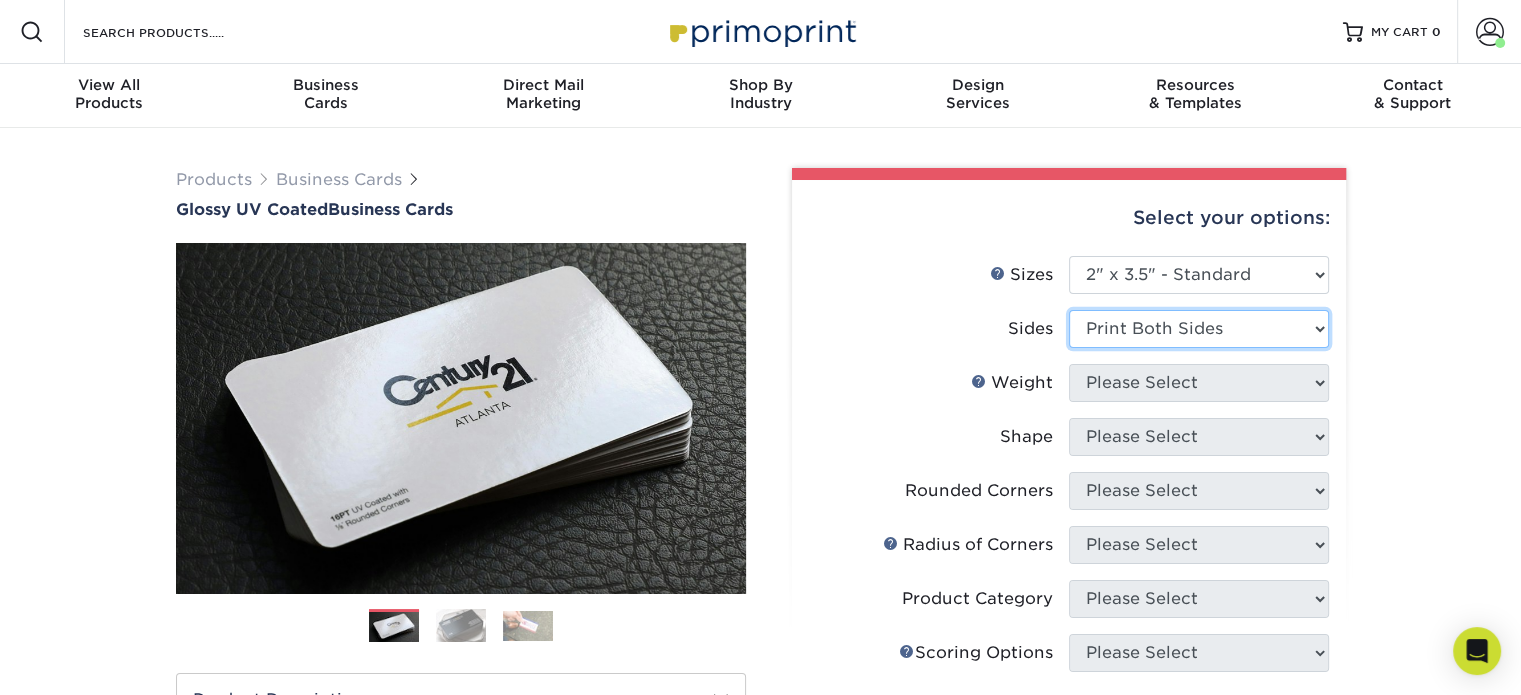 click on "Please Select Print Both Sides Print Front Only" at bounding box center (1199, 329) 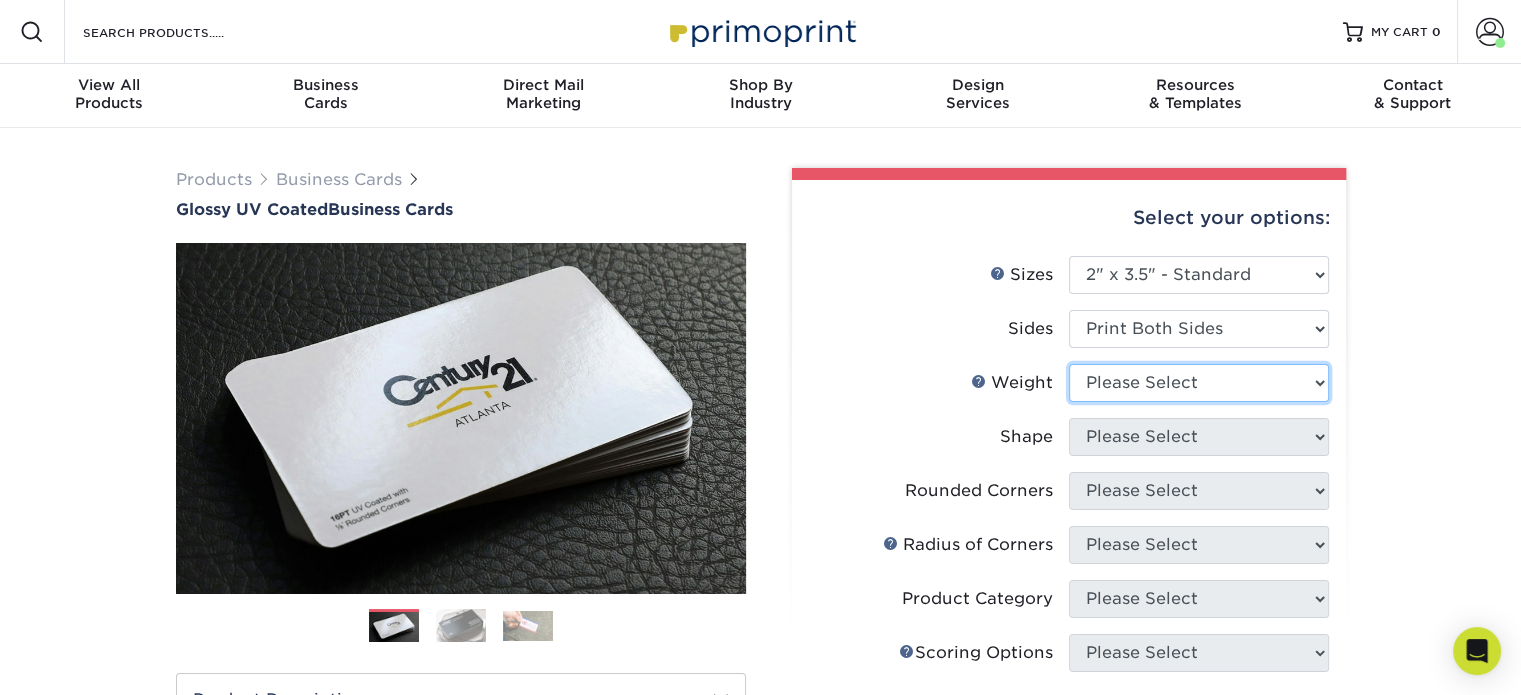 click on "Please Select 16PT 14PT" at bounding box center [1199, 383] 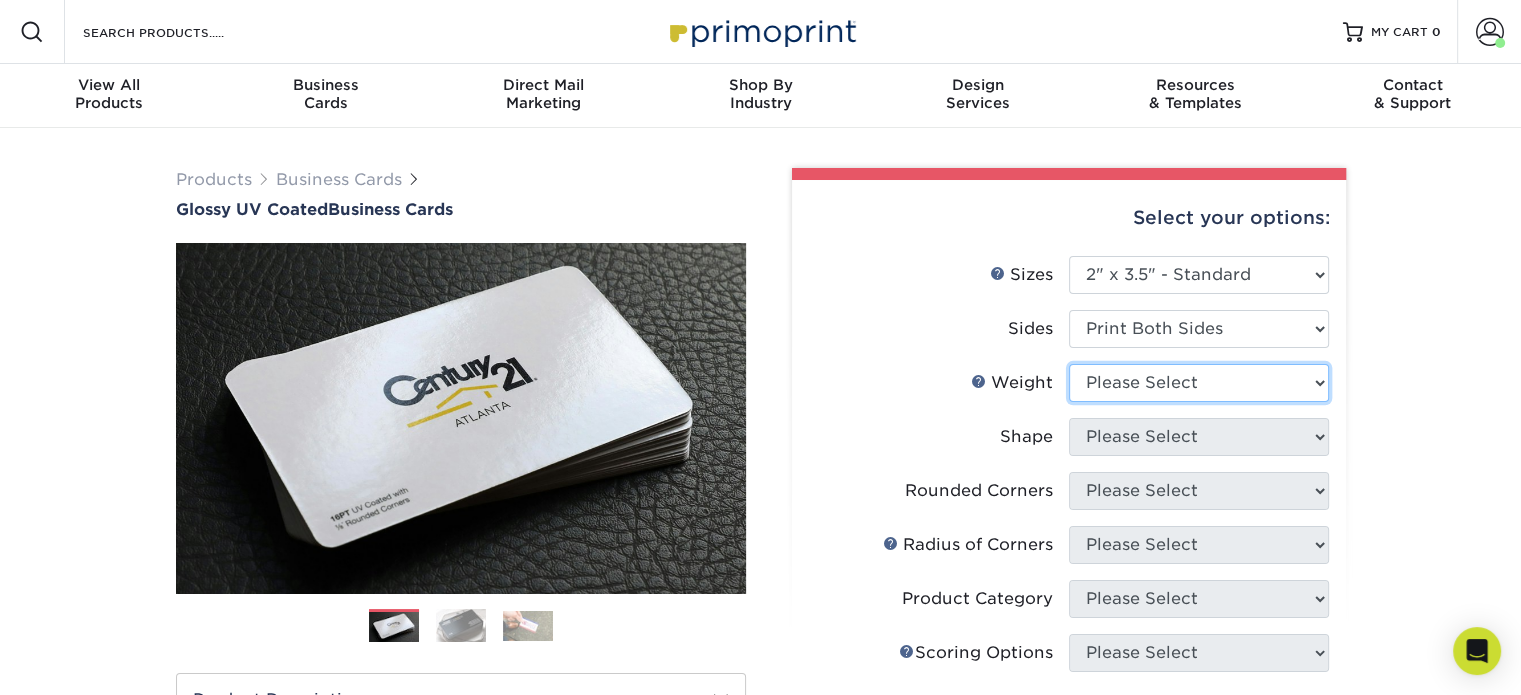 select on "16PT" 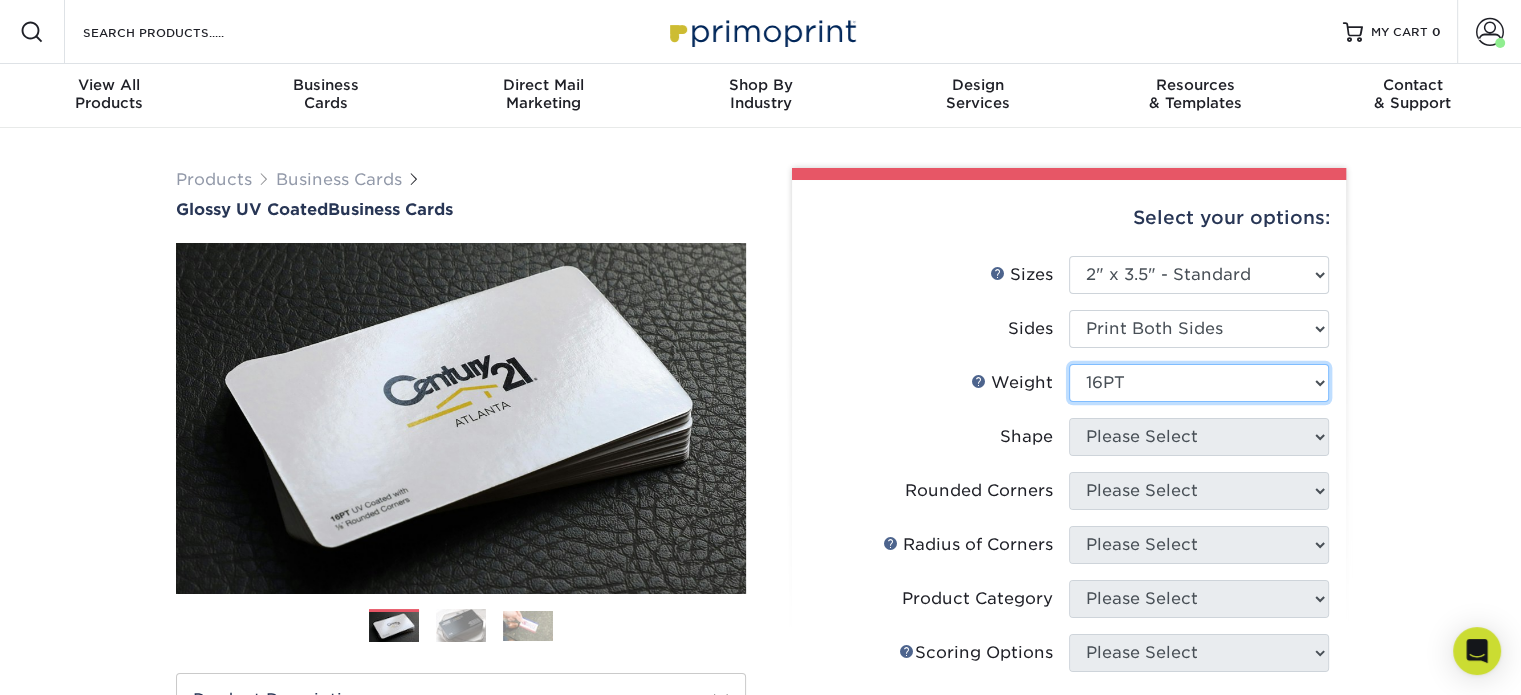 click on "Please Select 16PT 14PT" at bounding box center (1199, 383) 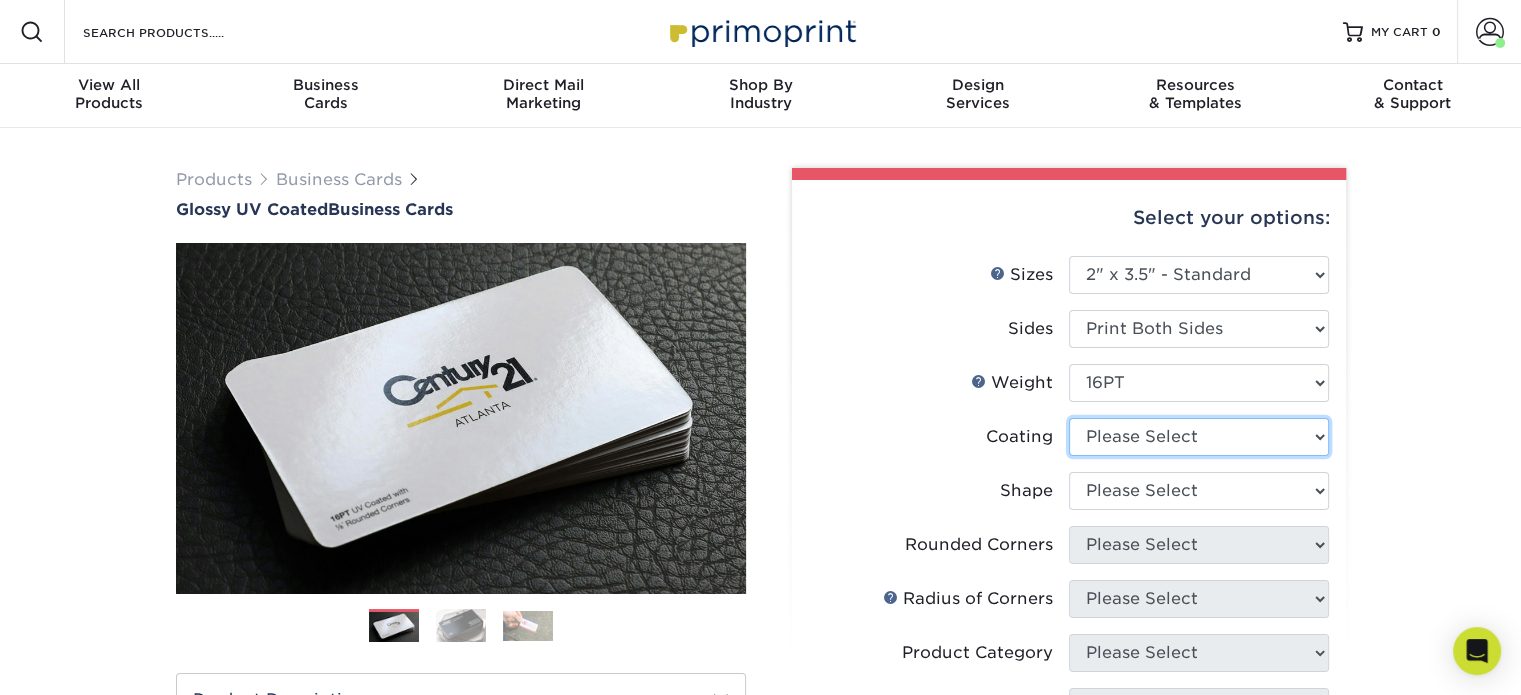 click at bounding box center [1199, 437] 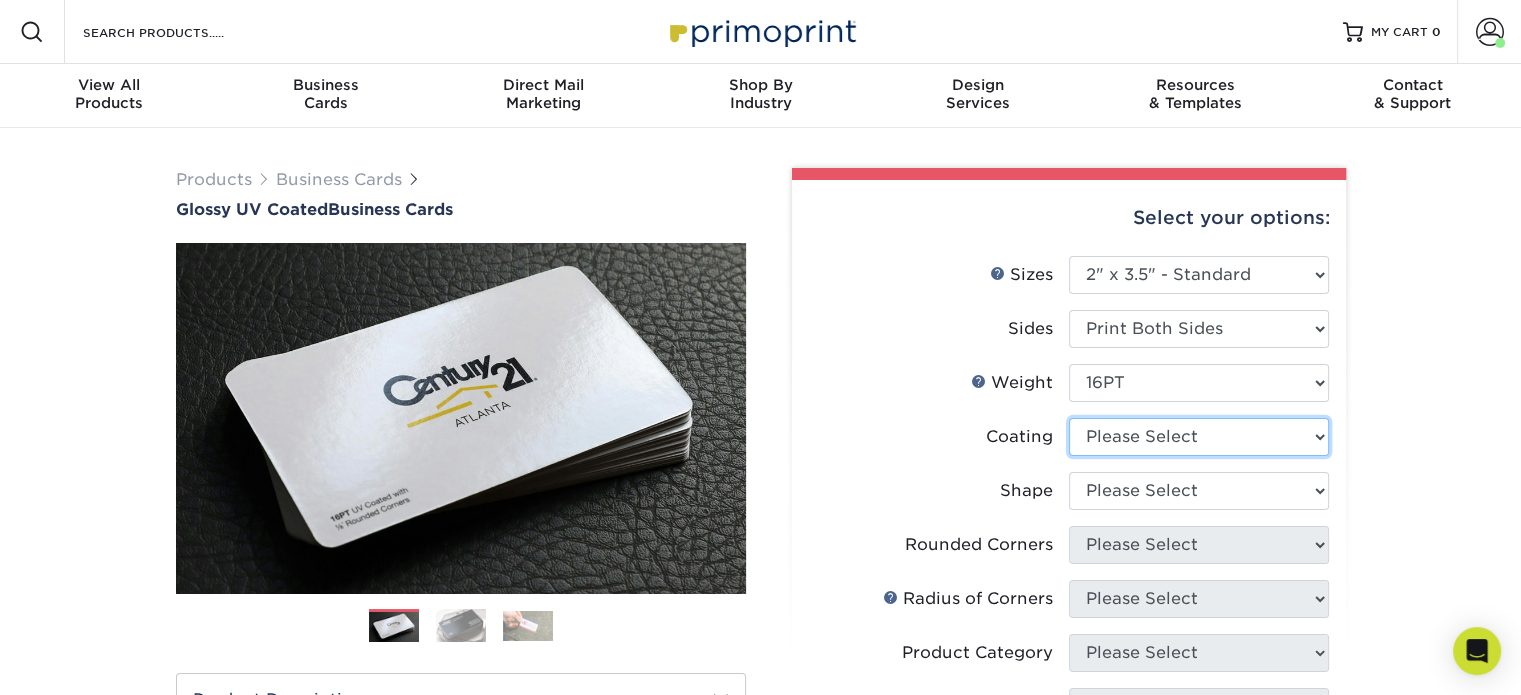 select on "ae367451-b2b8-45df-a344-0f05b6a12993" 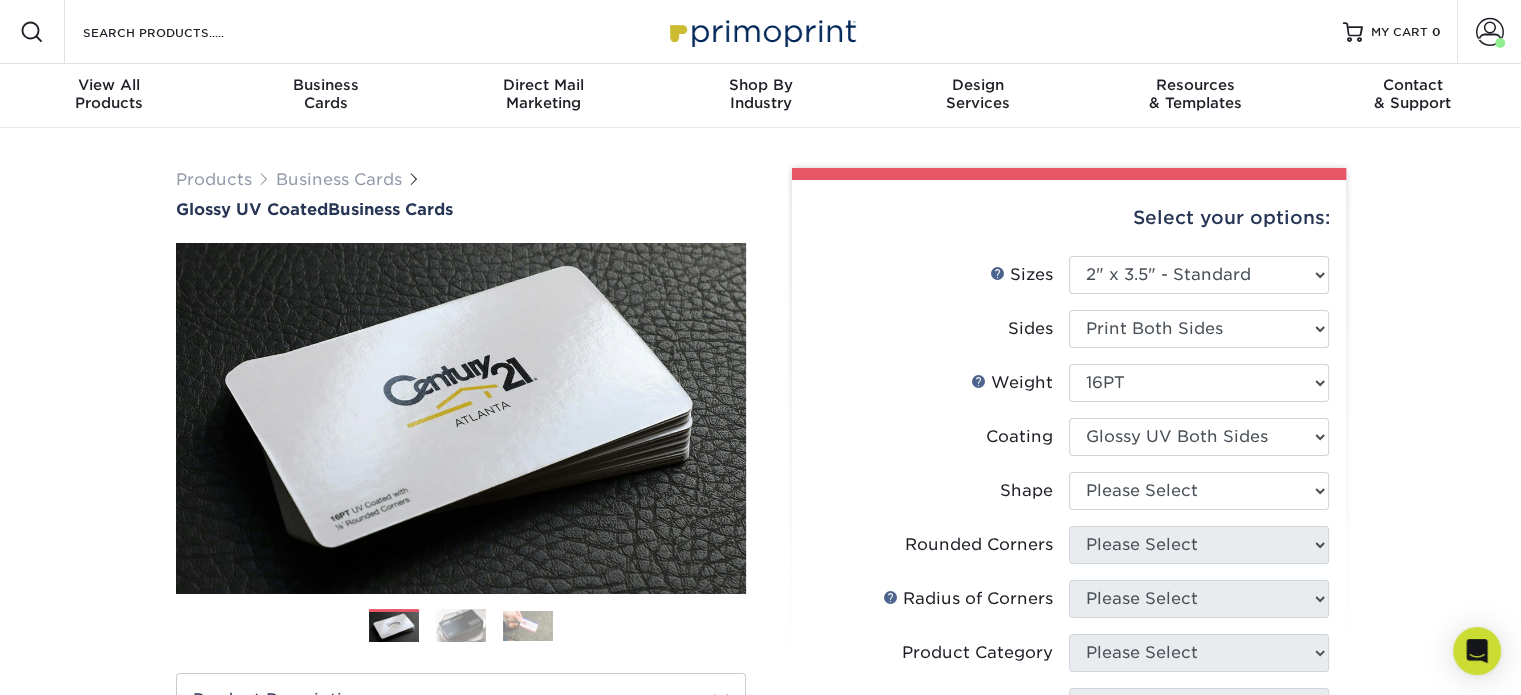 click at bounding box center [1199, 437] 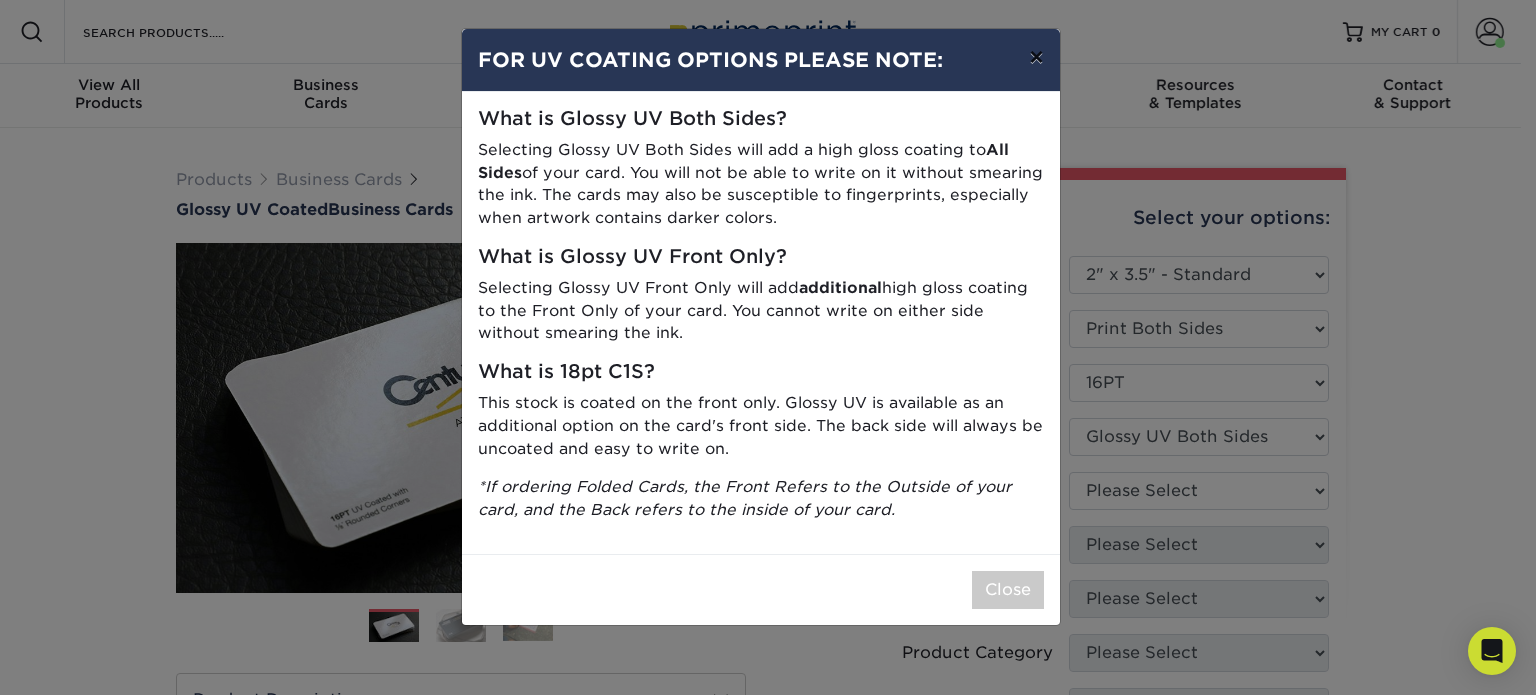 click on "×" at bounding box center (1036, 57) 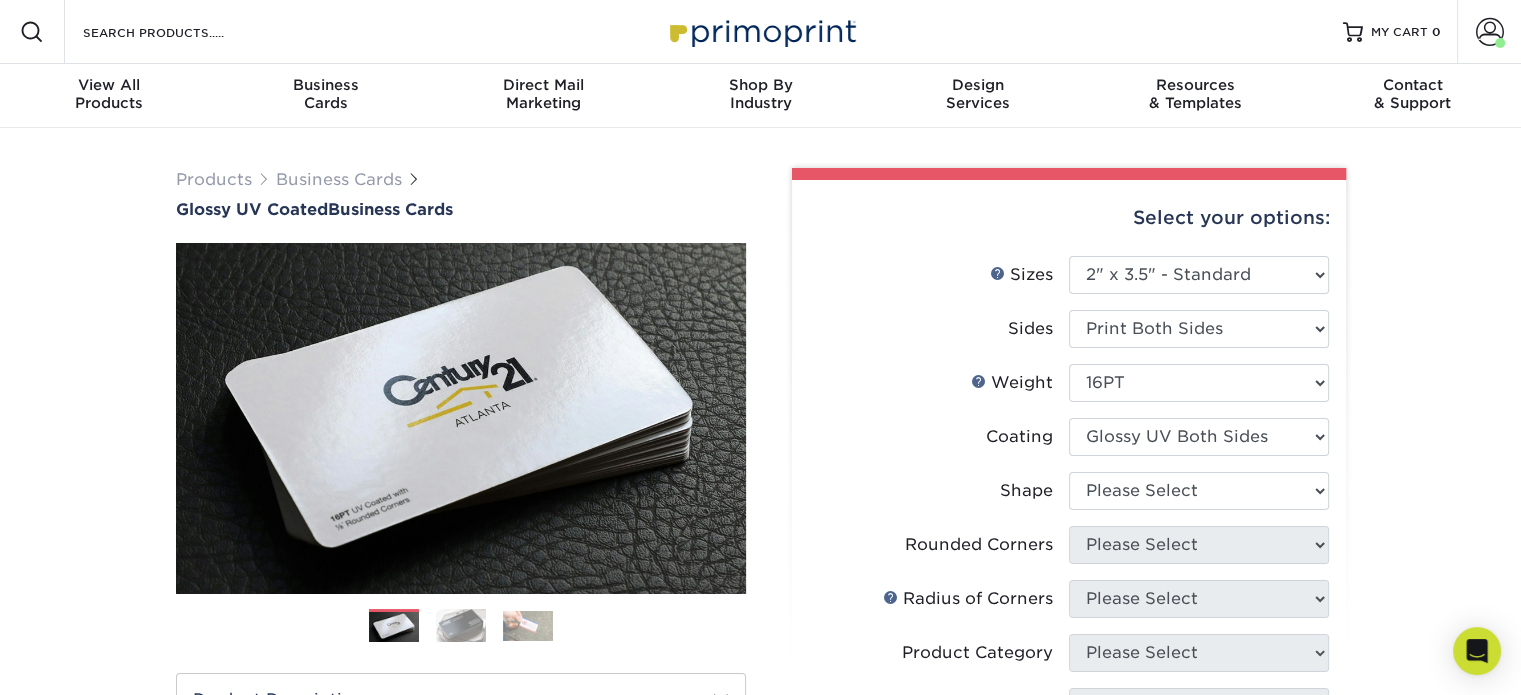 click on "Shape
Please Select Standard Oval" at bounding box center [1069, 499] 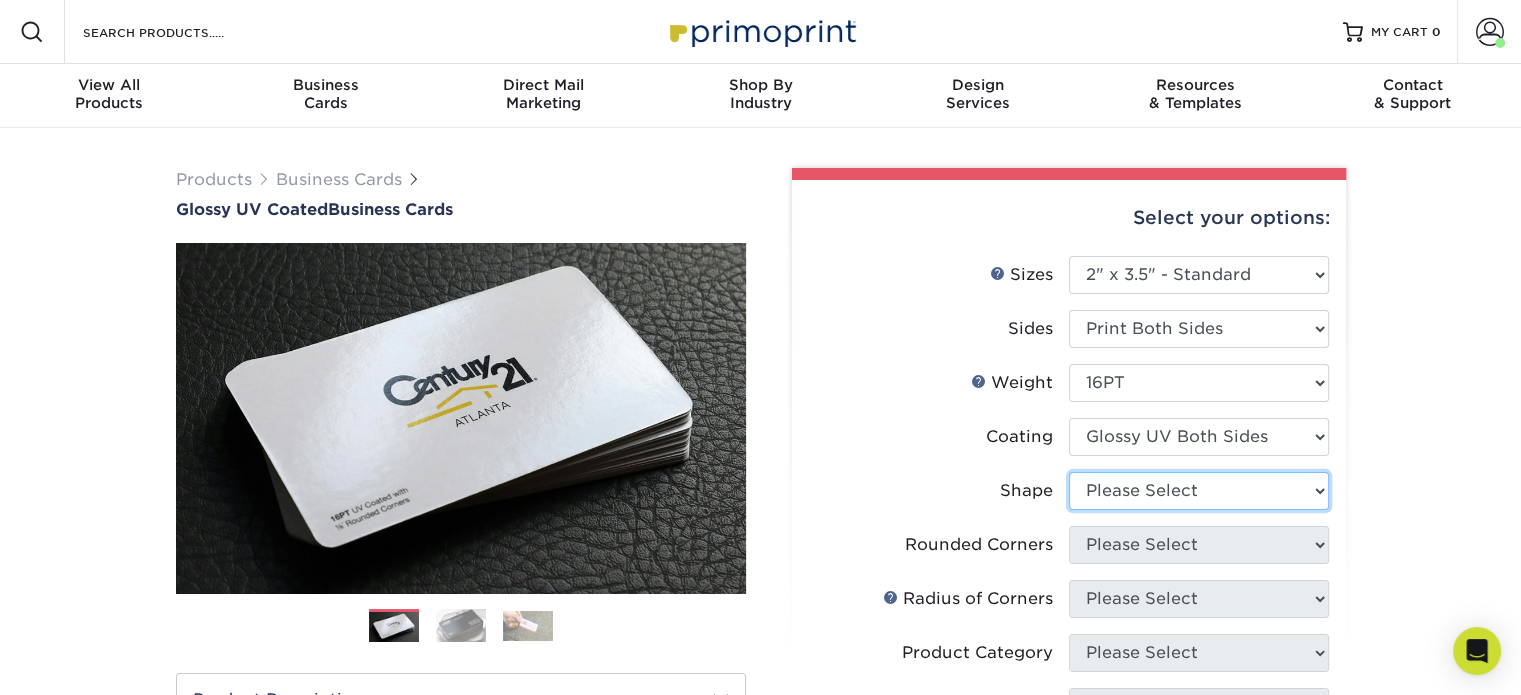 click on "Please Select Standard Oval" at bounding box center [1199, 491] 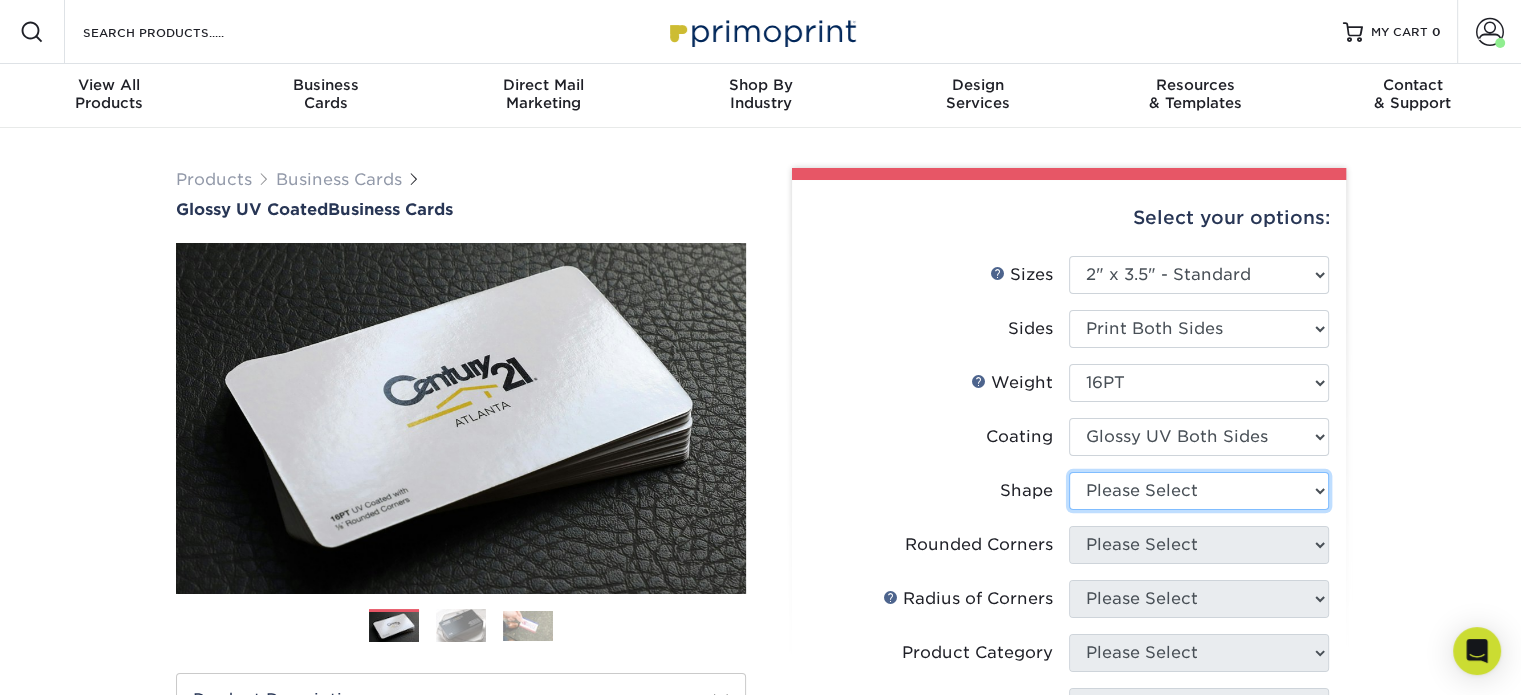select on "standard" 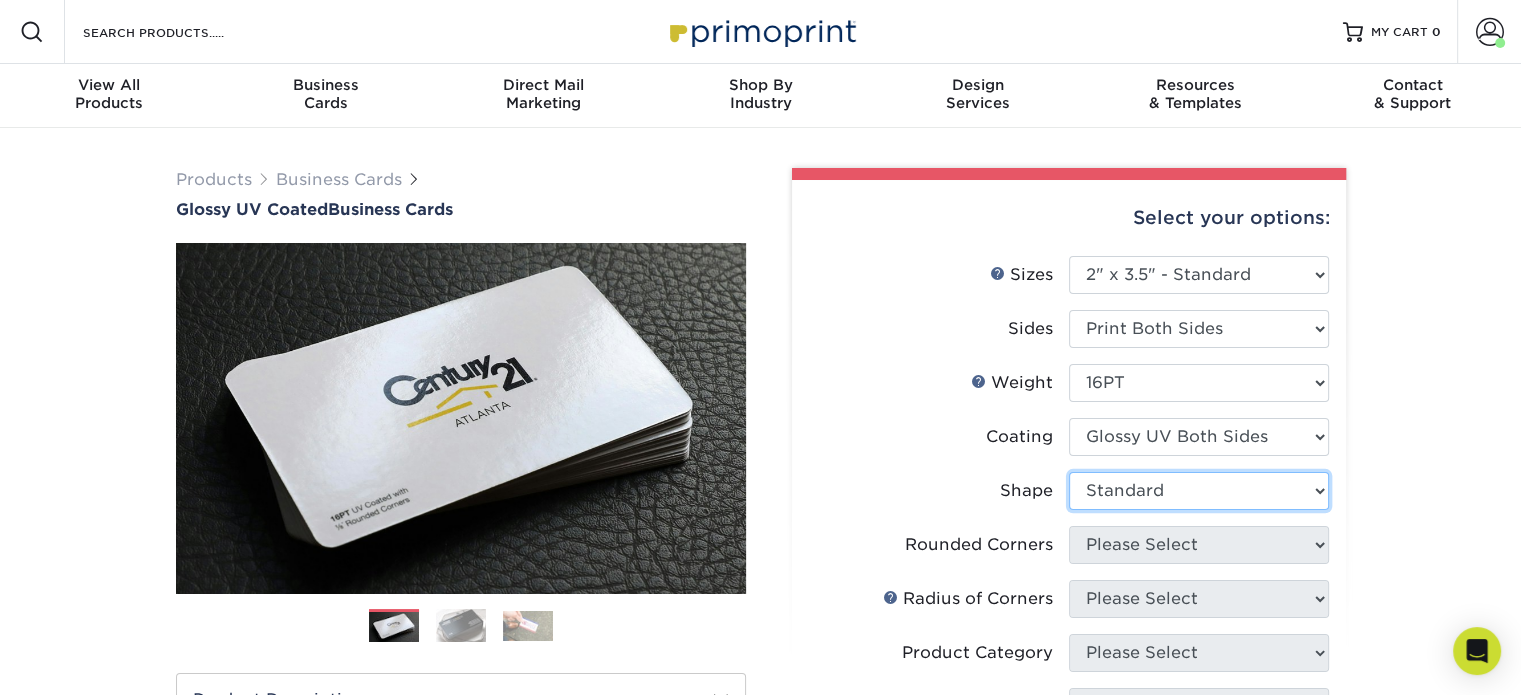 click on "Please Select Standard Oval" at bounding box center [1199, 491] 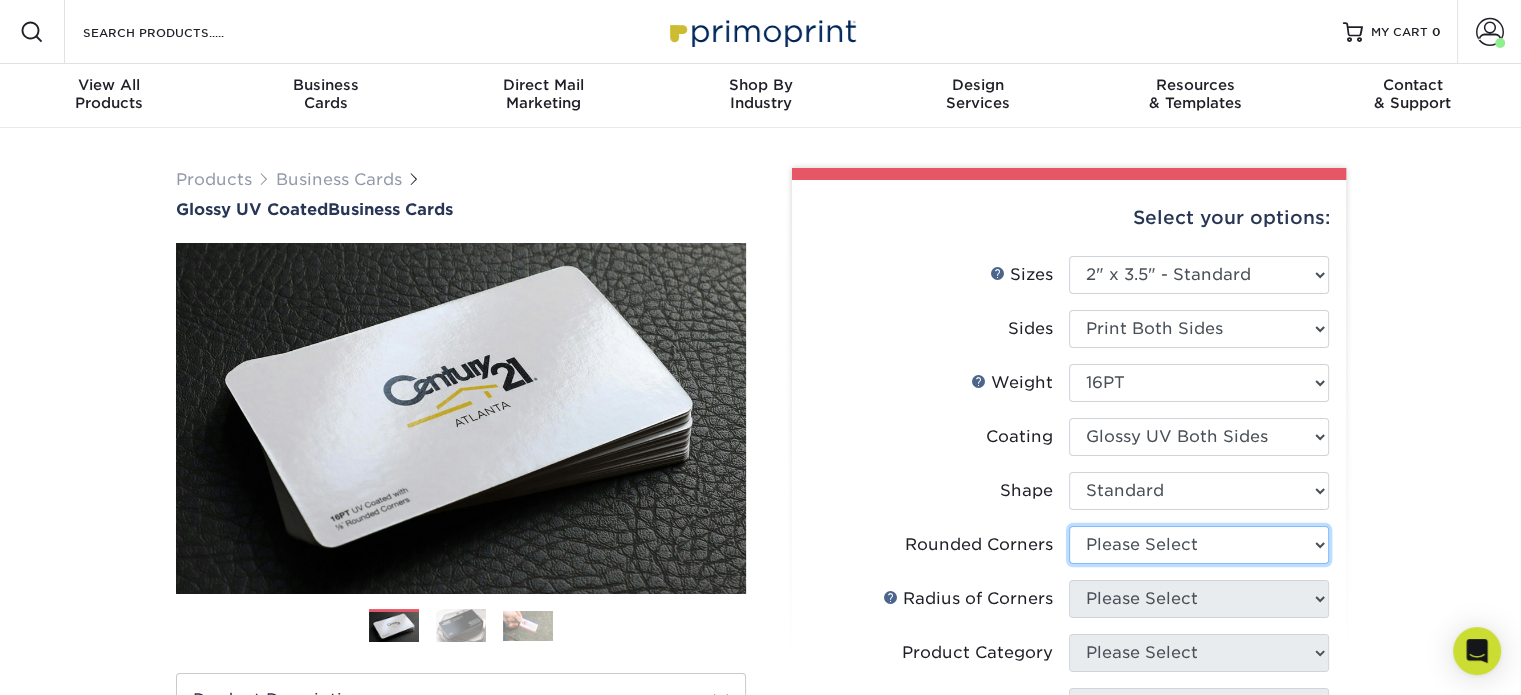 click on "Please Select
Yes - Round 2 Corners                                                    Yes - Round 4 Corners                                                    No" at bounding box center [1199, 545] 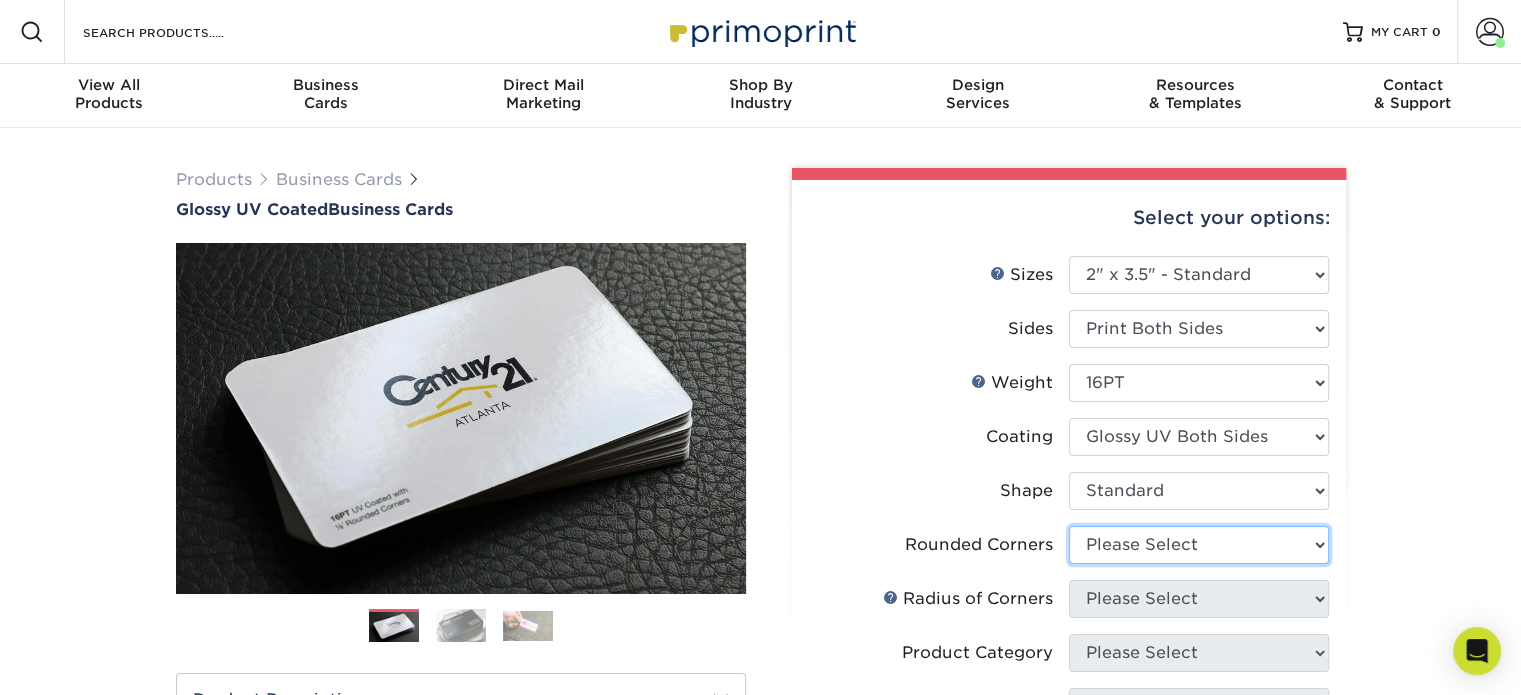 select on "7672df9e-0e0a-464d-8e1f-920c575e4da3" 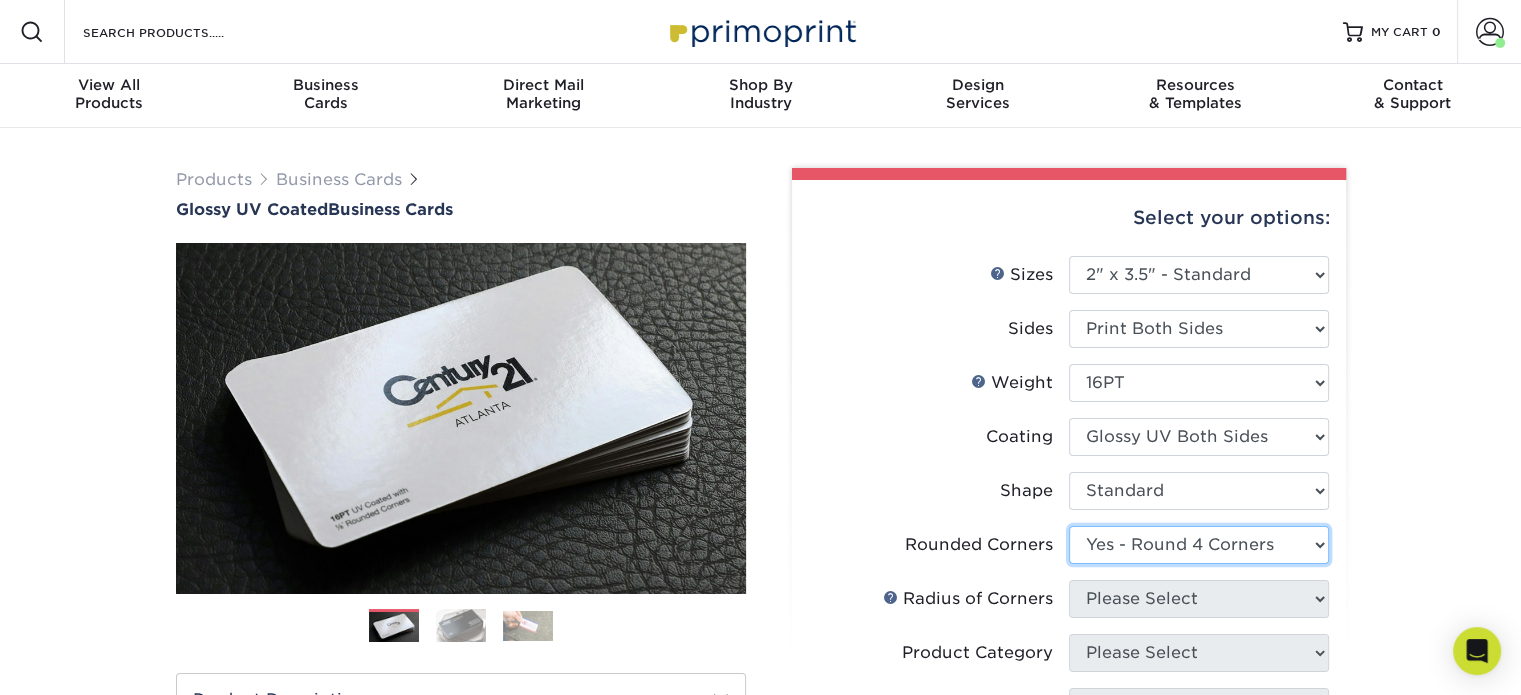 click on "Please Select
Yes - Round 2 Corners                                                    Yes - Round 4 Corners                                                    No" at bounding box center (1199, 545) 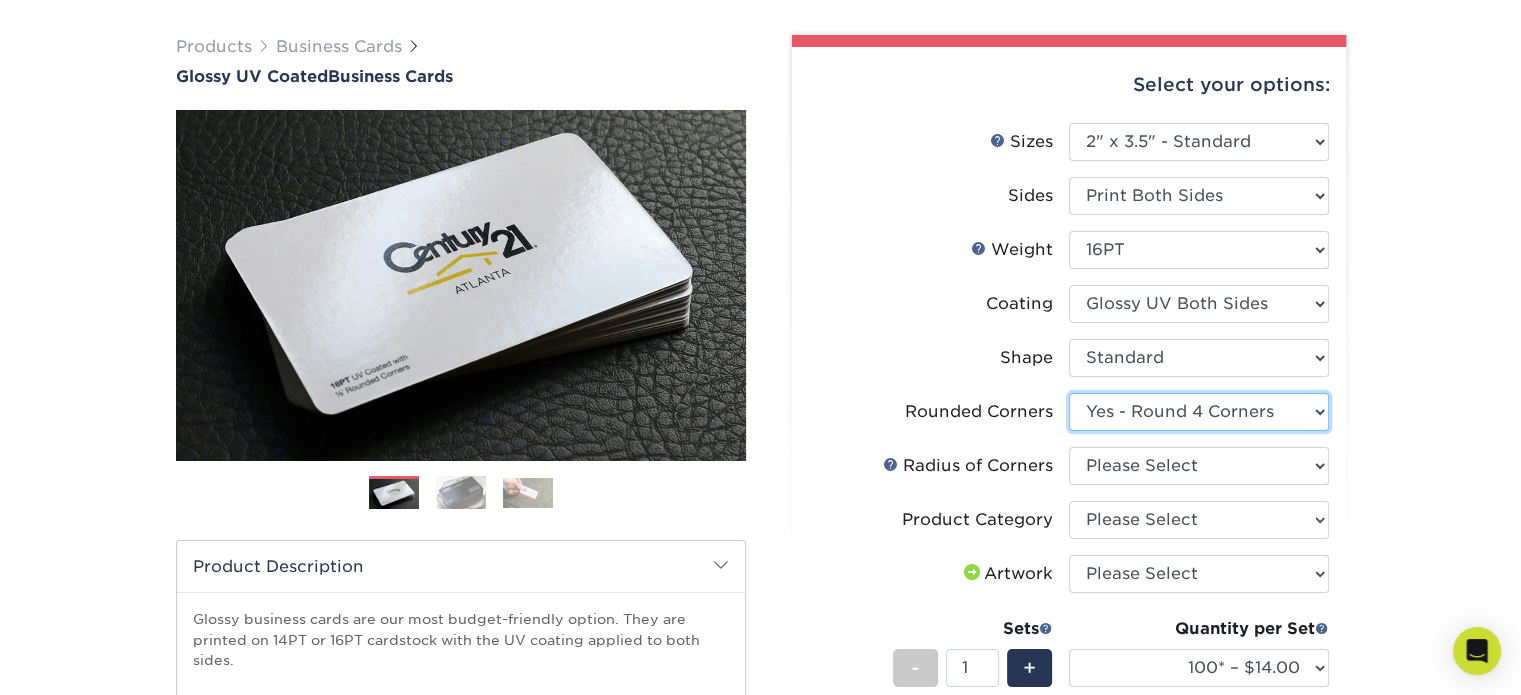 scroll, scrollTop: 212, scrollLeft: 0, axis: vertical 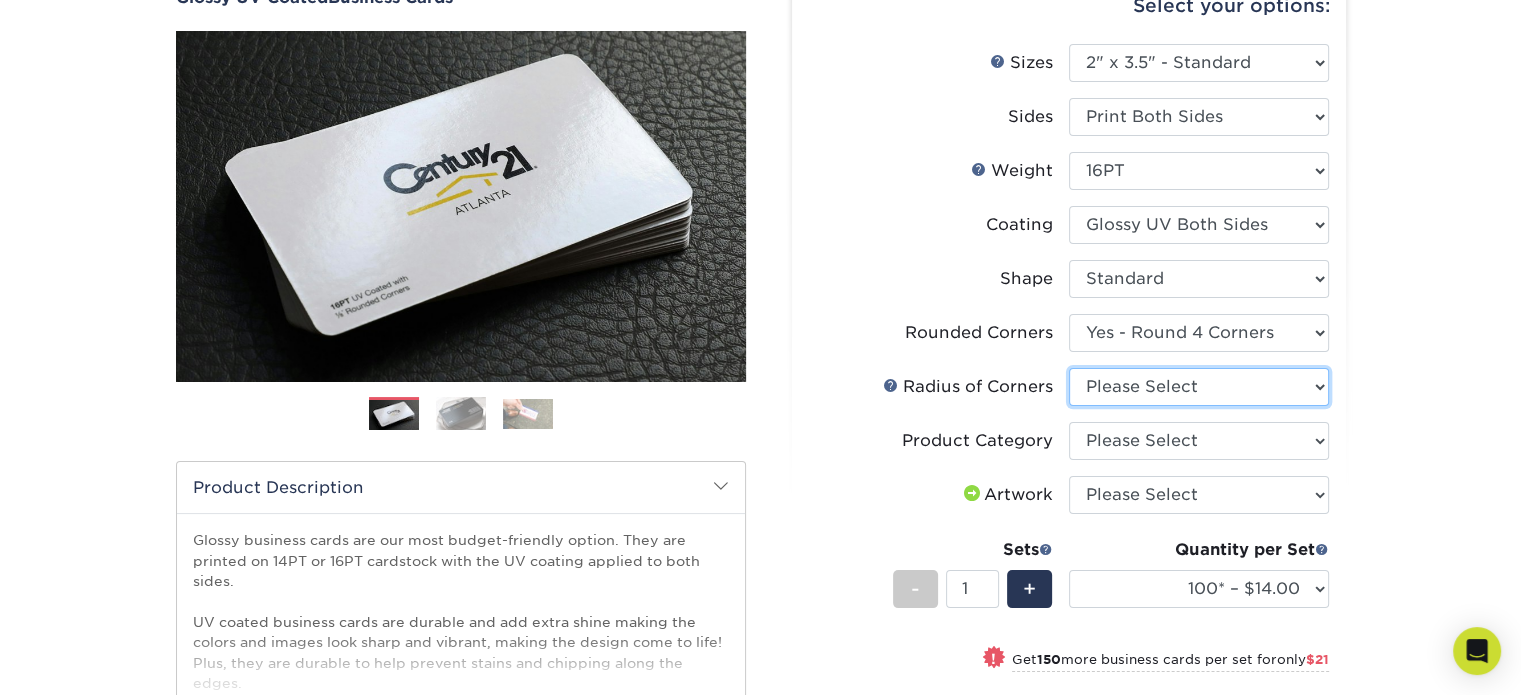 click on "Please Select Rounded 1/8" Rounded 1/4"" at bounding box center [1199, 387] 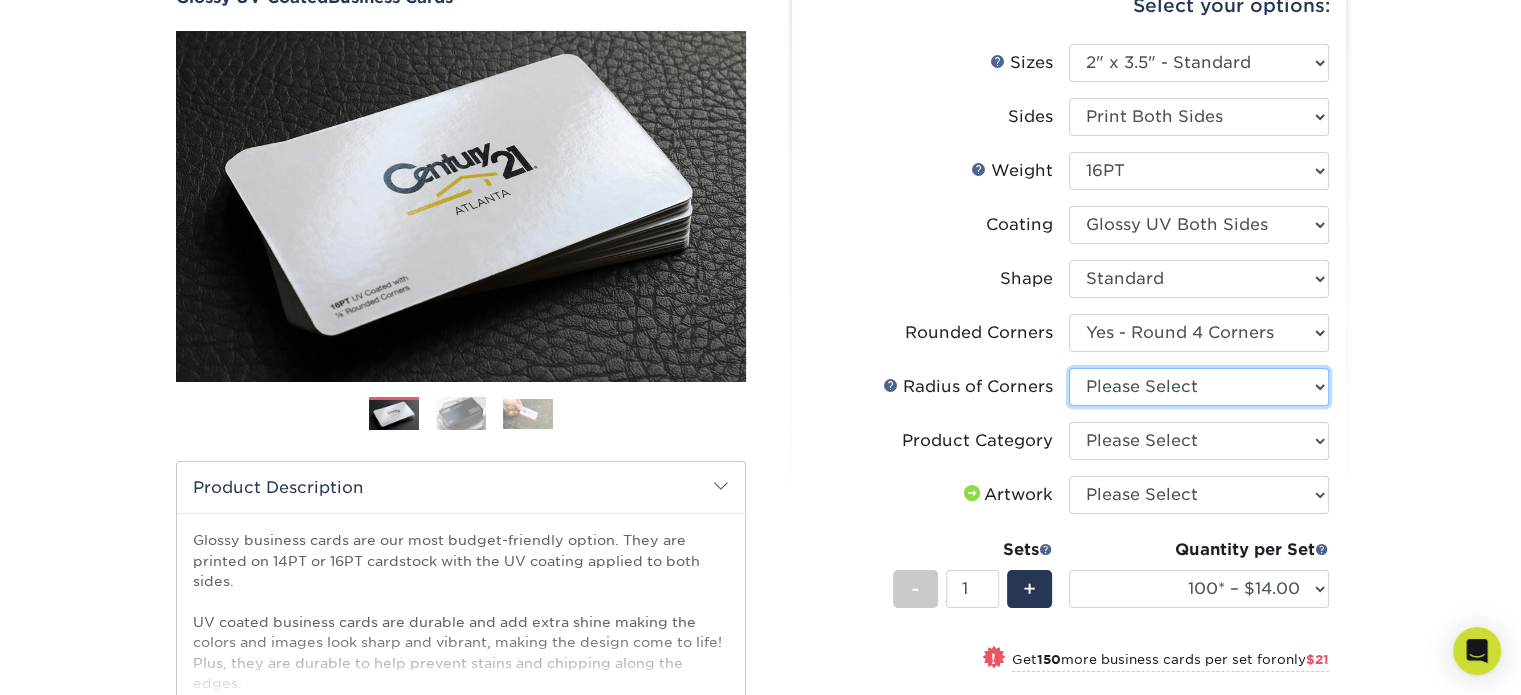 select on "479fbfe7-6a0c-4895-8c9a-81739b7486c9" 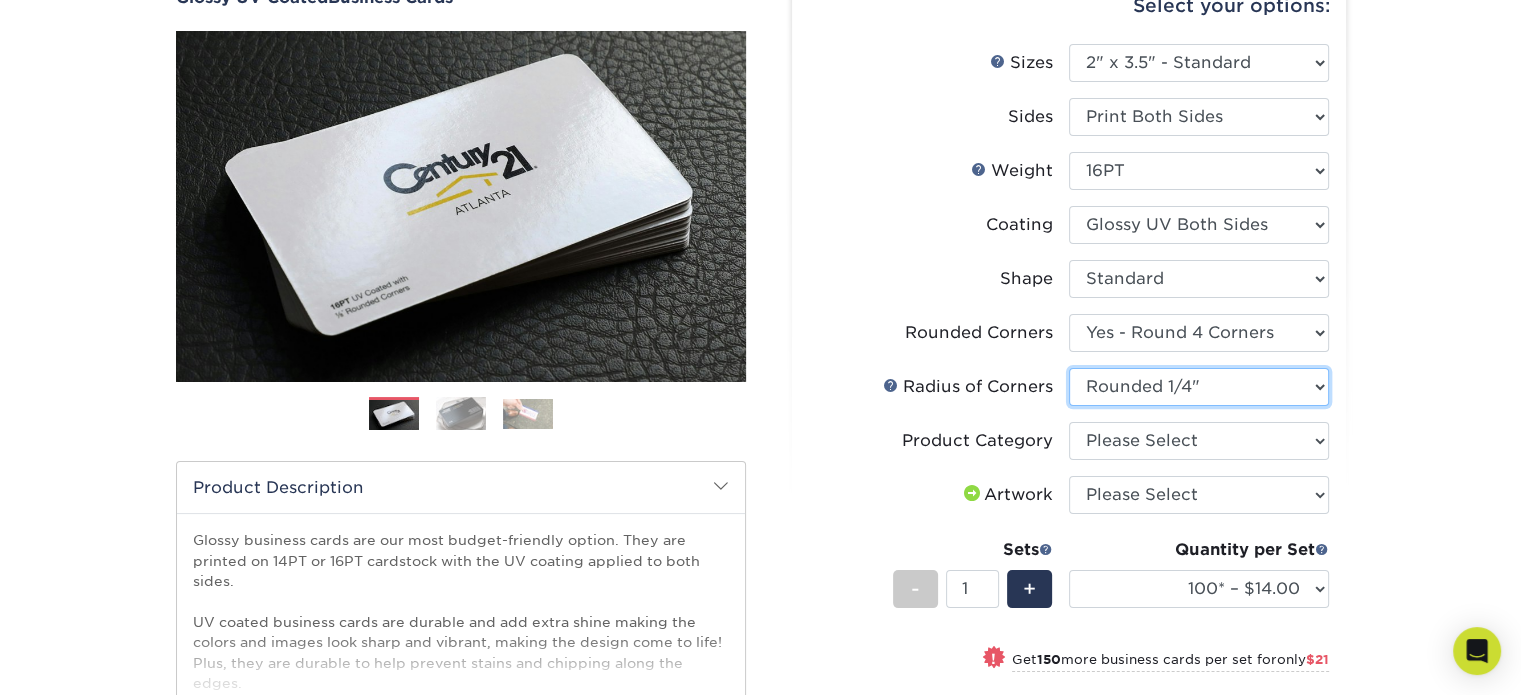 click on "Please Select Rounded 1/8" Rounded 1/4"" at bounding box center [1199, 387] 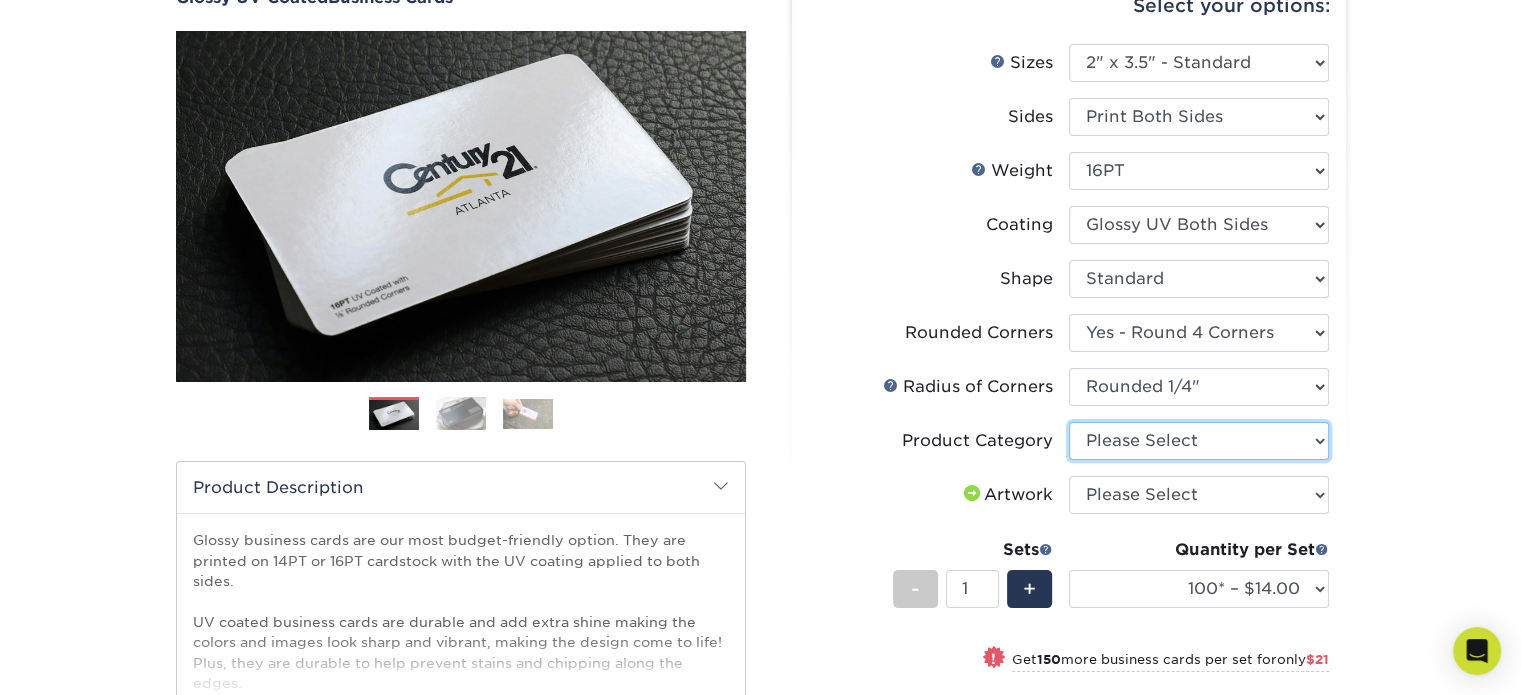 click on "Please Select Business Cards" at bounding box center [1199, 441] 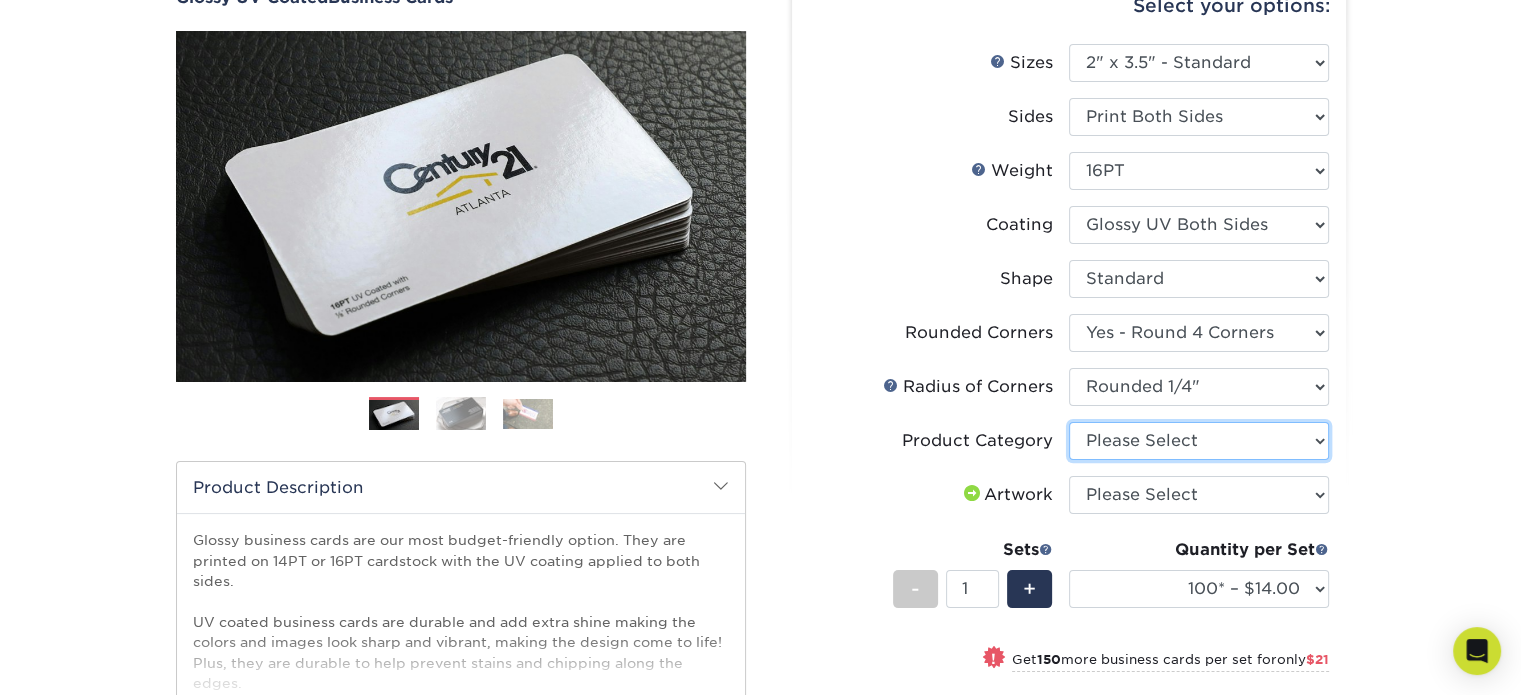 select on "3b5148f1-0588-4f88-a218-97bcfdce65c1" 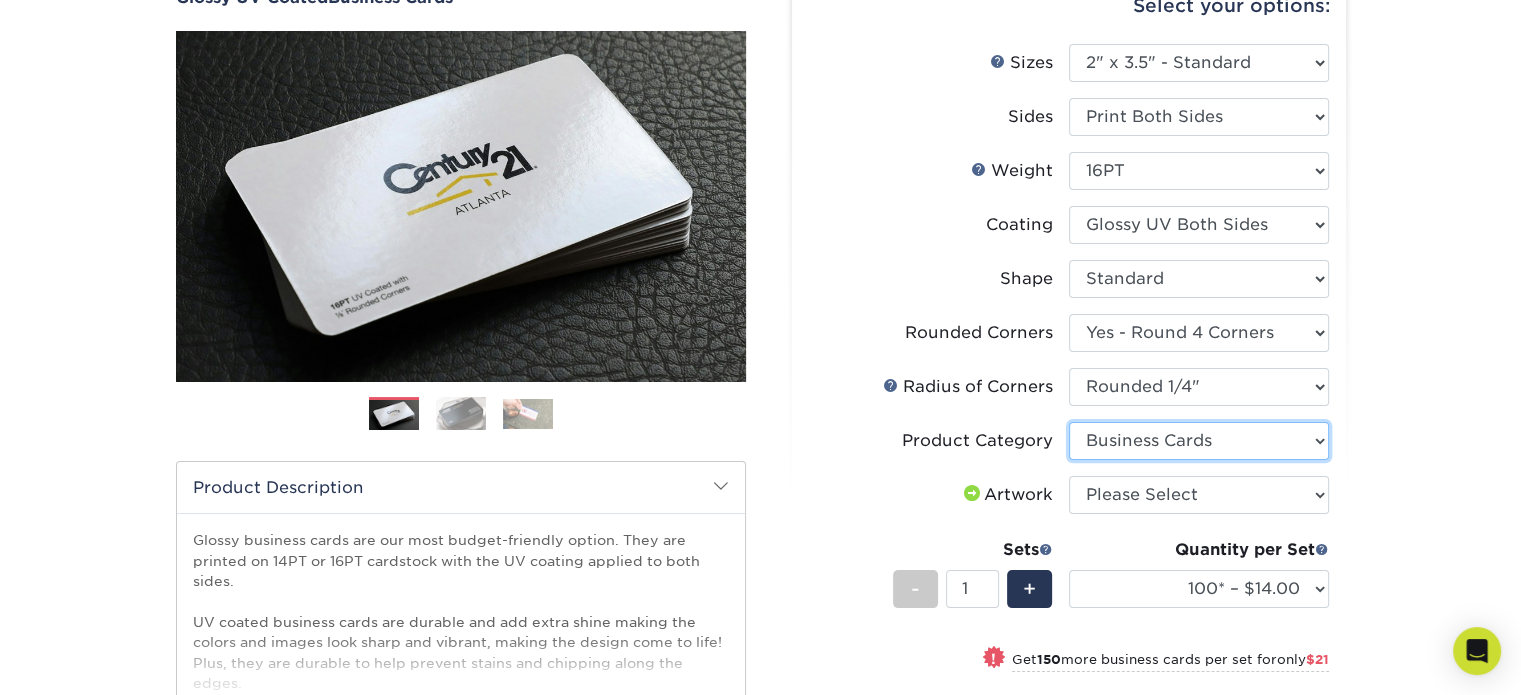 click on "Please Select Business Cards" at bounding box center (1199, 441) 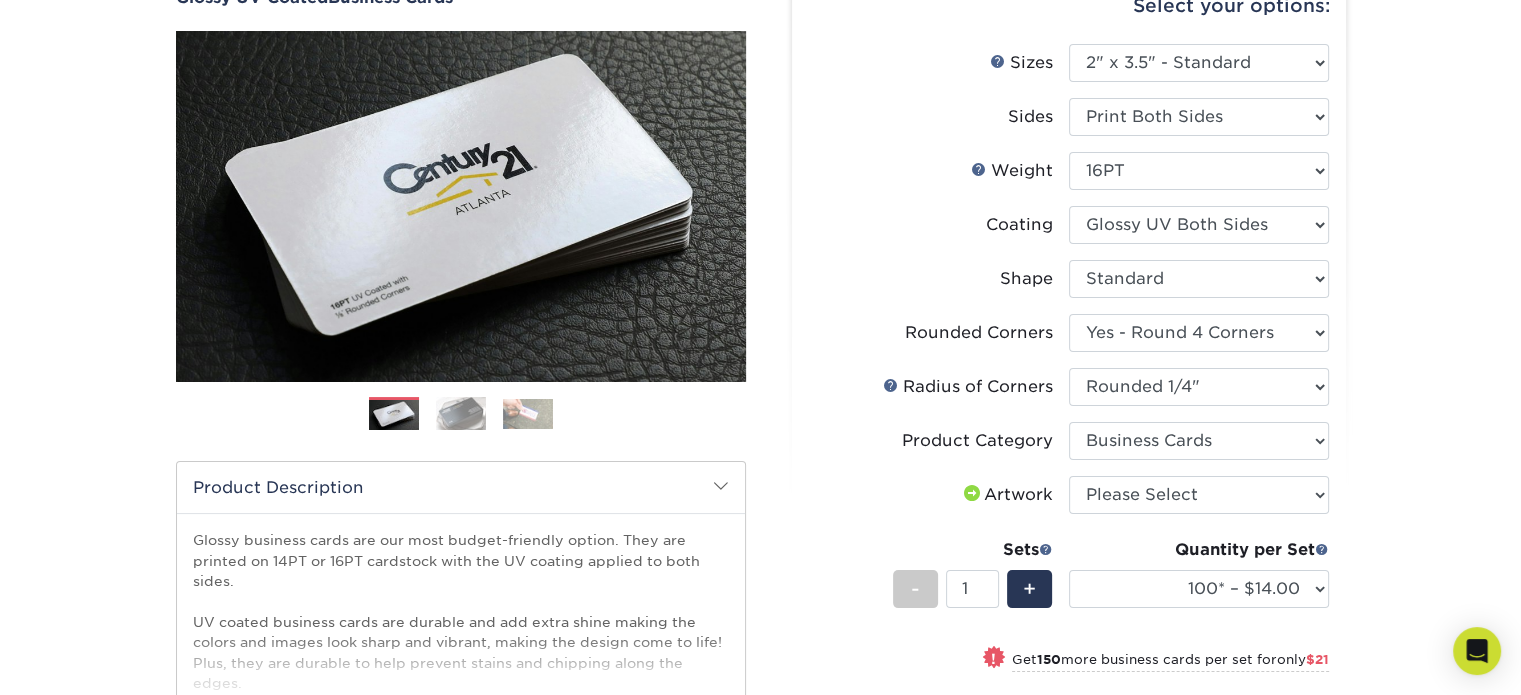 click on "Quantity per Set
100* – $14.00 250* – $35.00 500 – $70.00 1000 – $86.00 2500 – $158.00 5000 – $235.00 10000 – $446.00 15000 – $640.00 20000 – $847.00 25000 – $1045.00
(Price includes envelopes)" at bounding box center [1199, 584] 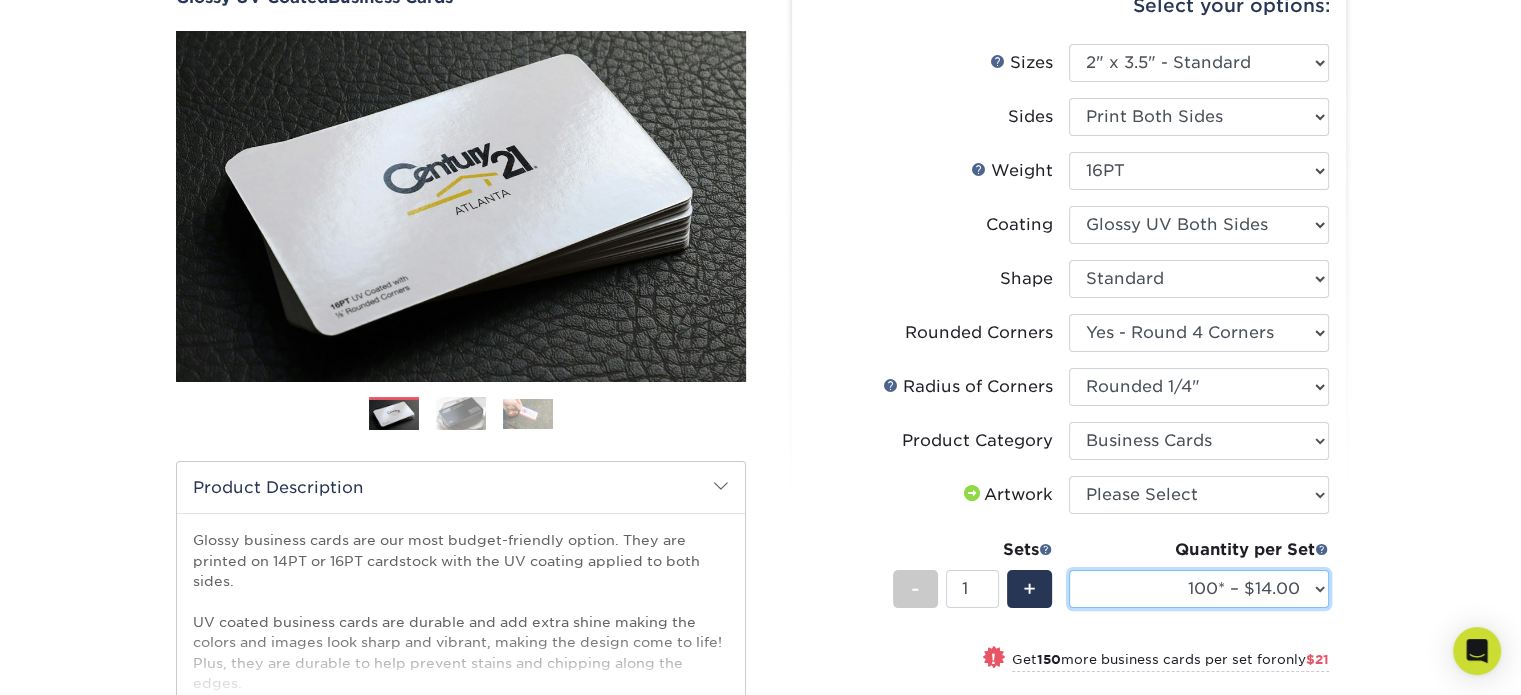 click on "100* – $14.00 250* – $35.00 500 – $70.00 1000 – $86.00 2500 – $158.00 5000 – $235.00 10000 – $446.00 15000 – $640.00 20000 – $847.00 25000 – $1045.00" at bounding box center [1199, 589] 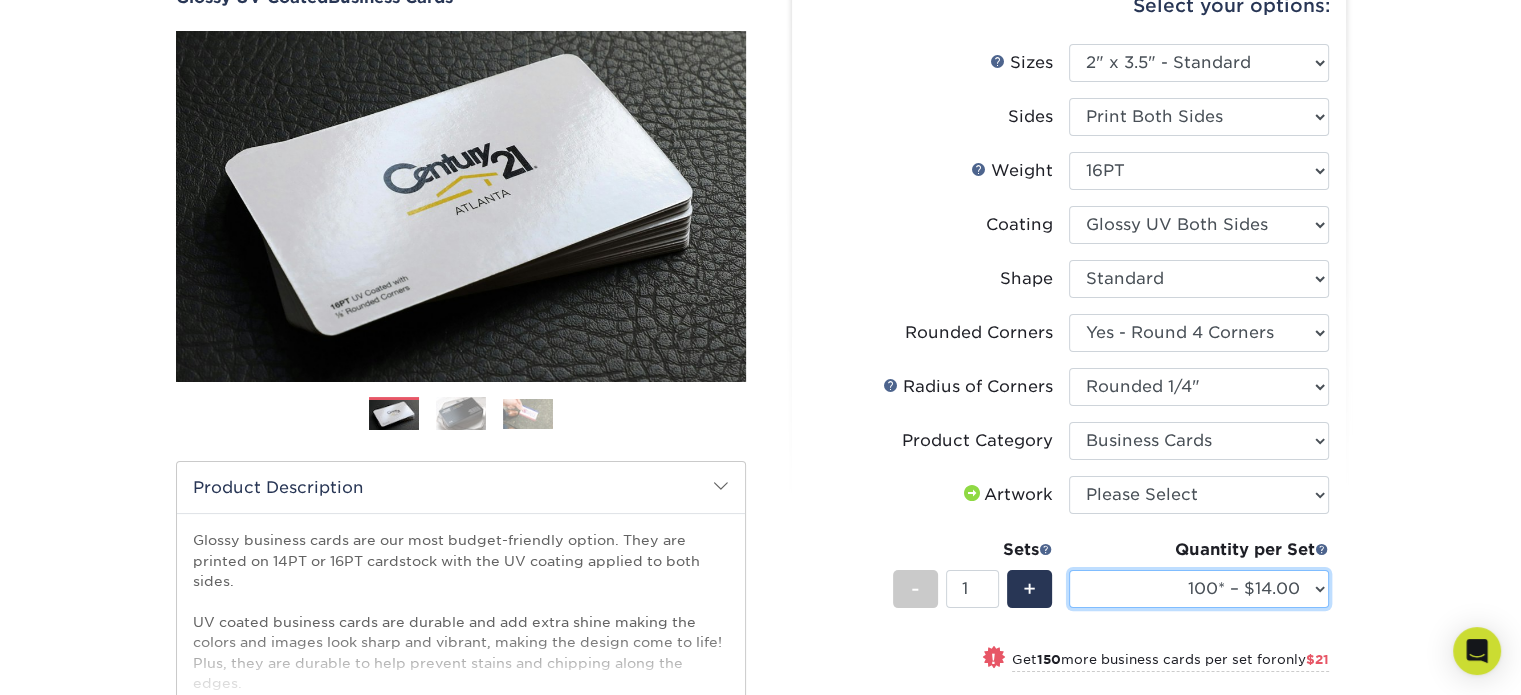 select on "500 – $70.00" 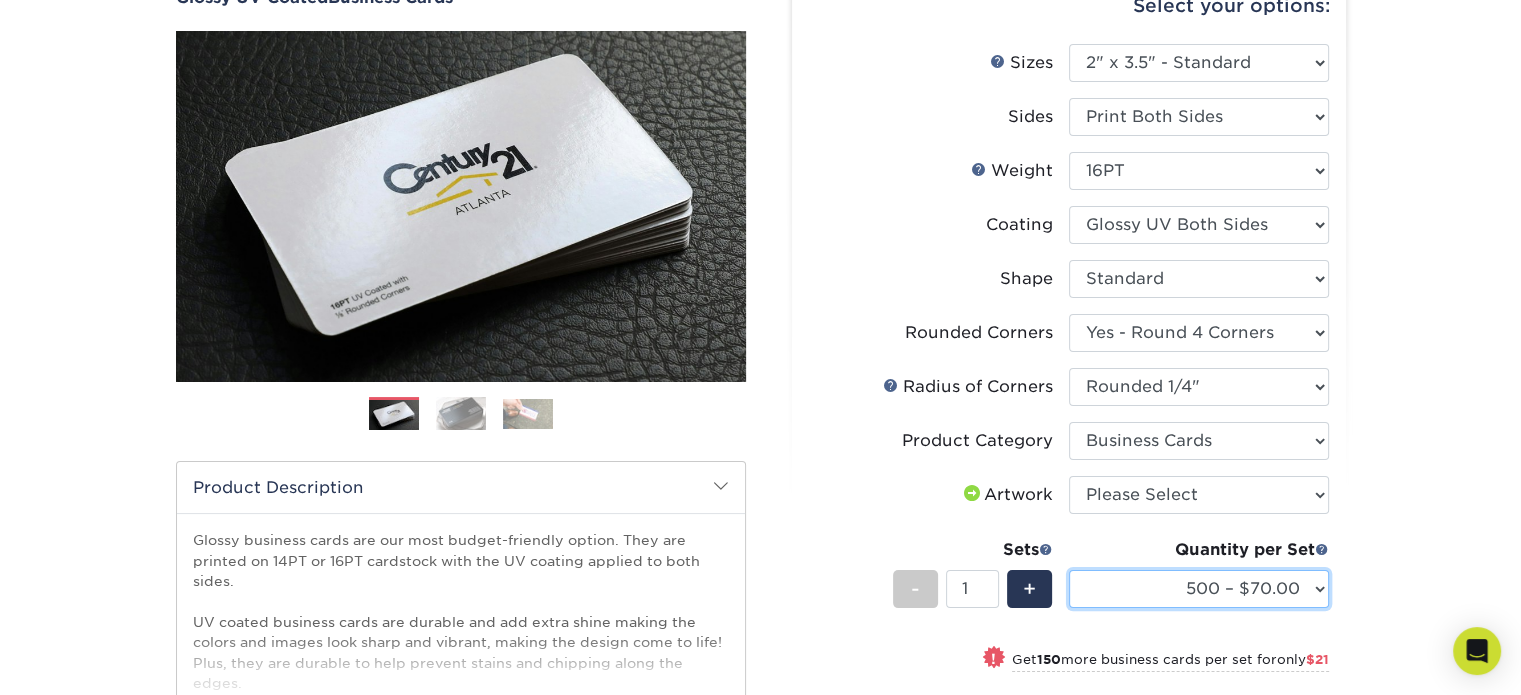 click on "100* – $14.00 250* – $35.00 500 – $70.00 1000 – $86.00 2500 – $158.00 5000 – $235.00 10000 – $446.00 15000 – $640.00 20000 – $847.00 25000 – $1045.00" at bounding box center [1199, 589] 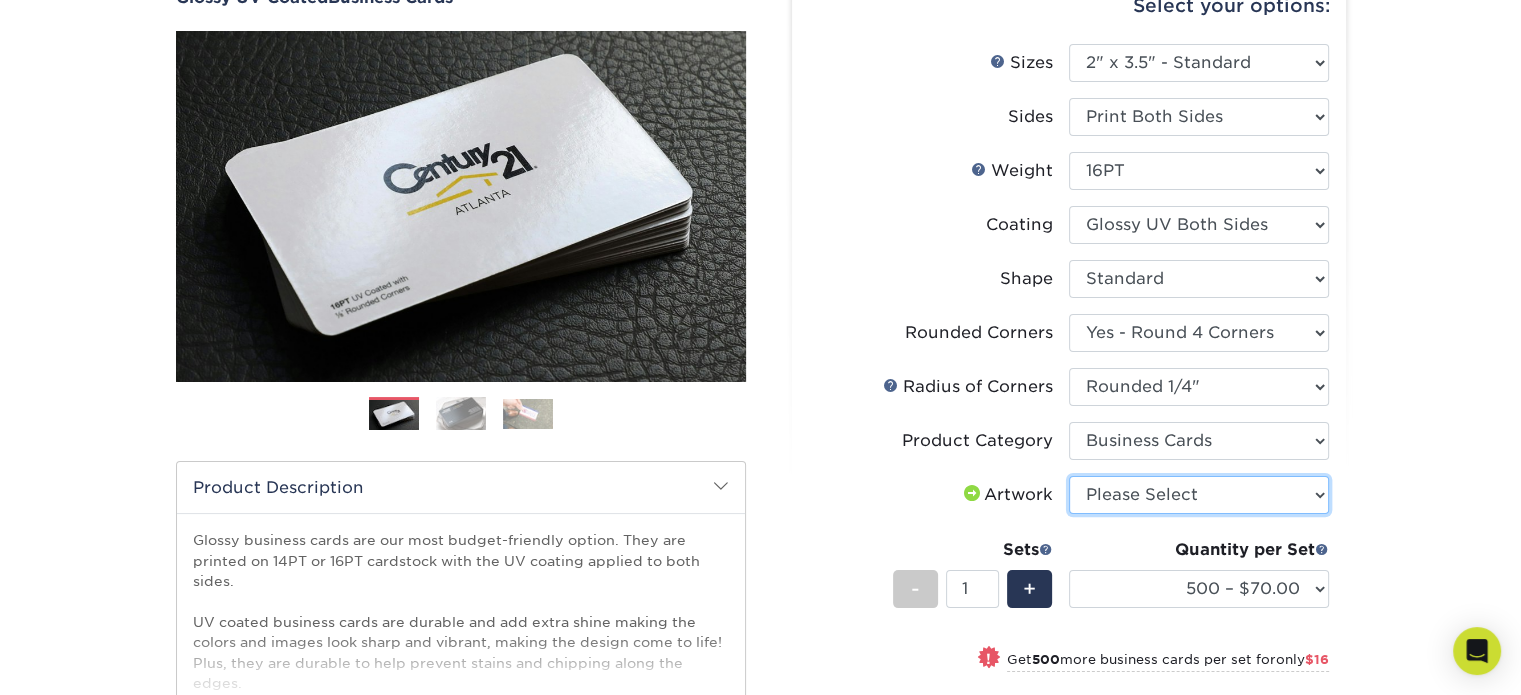 click on "Please Select I will upload files I need a design - $100" at bounding box center [1199, 495] 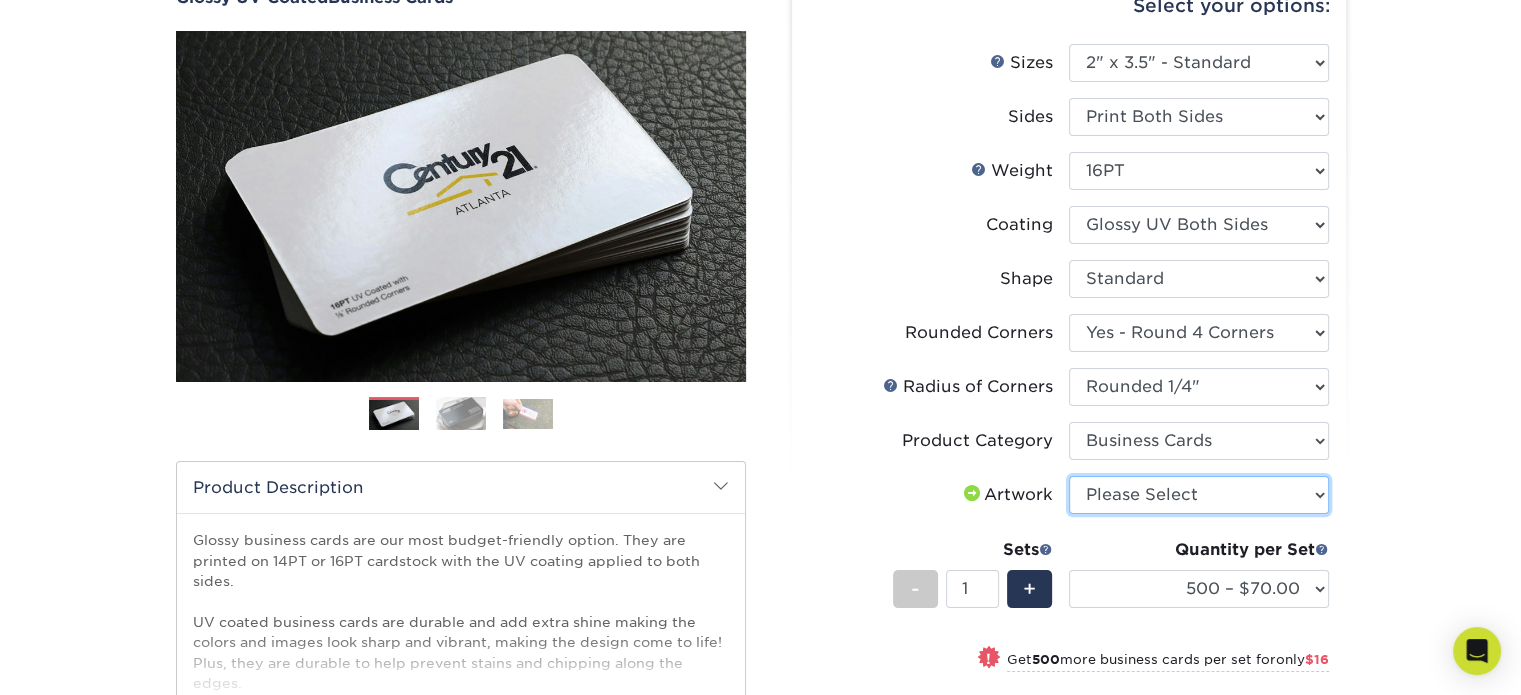 select on "upload" 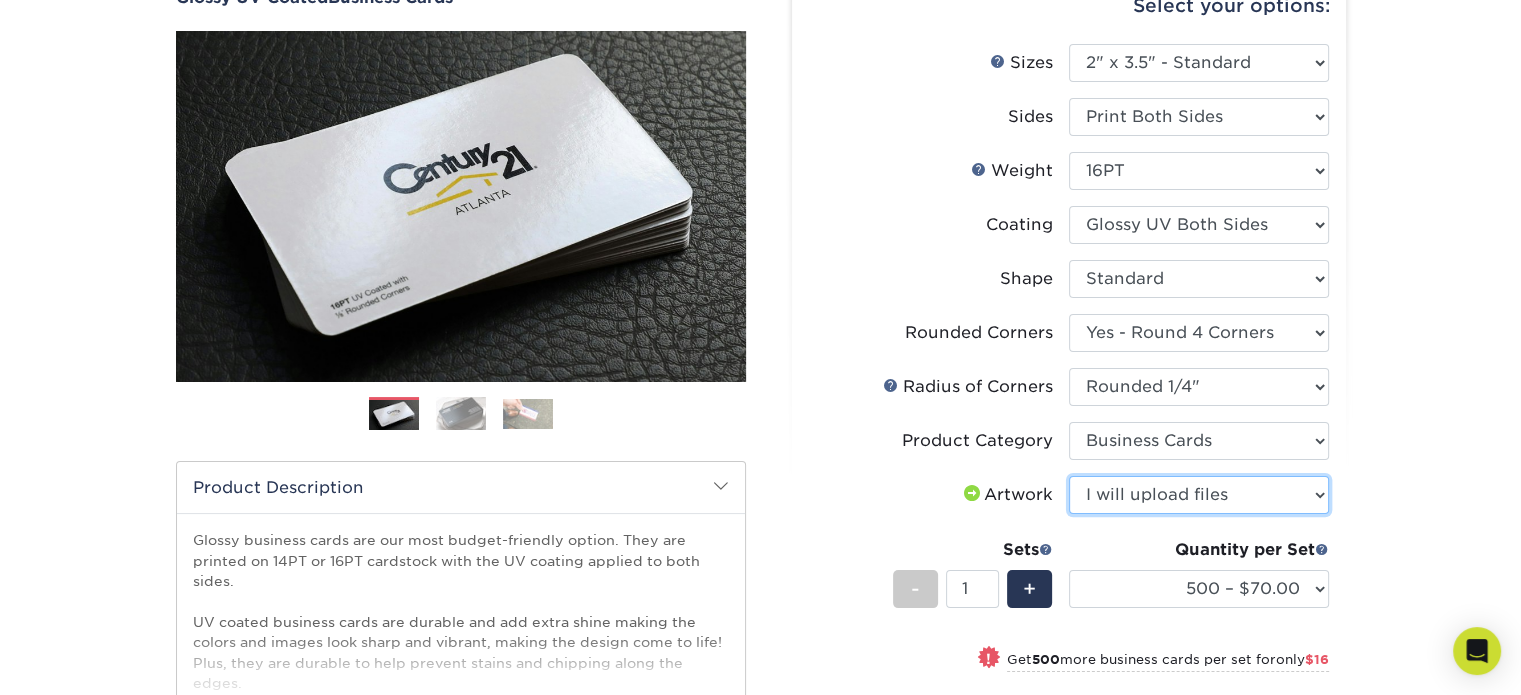 click on "Please Select I will upload files I need a design - $100" at bounding box center (1199, 495) 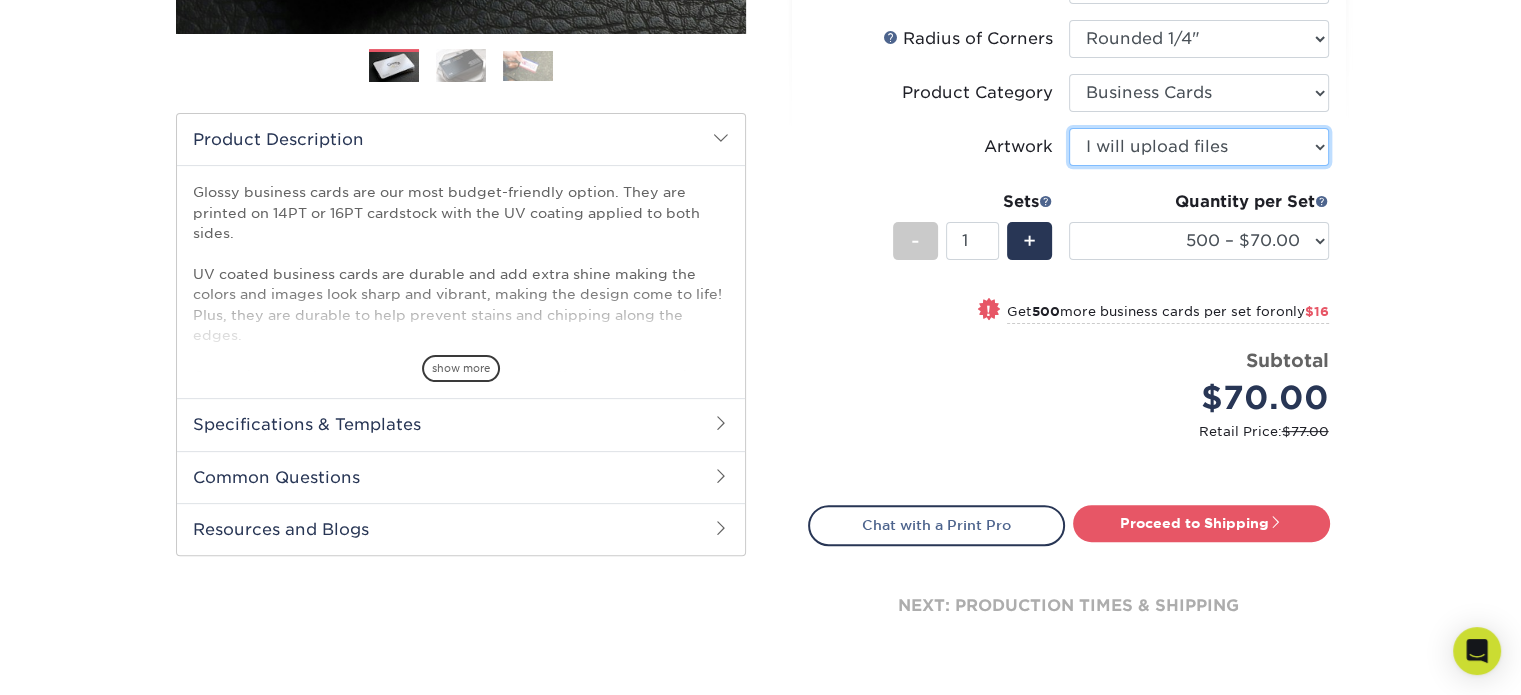 scroll, scrollTop: 572, scrollLeft: 0, axis: vertical 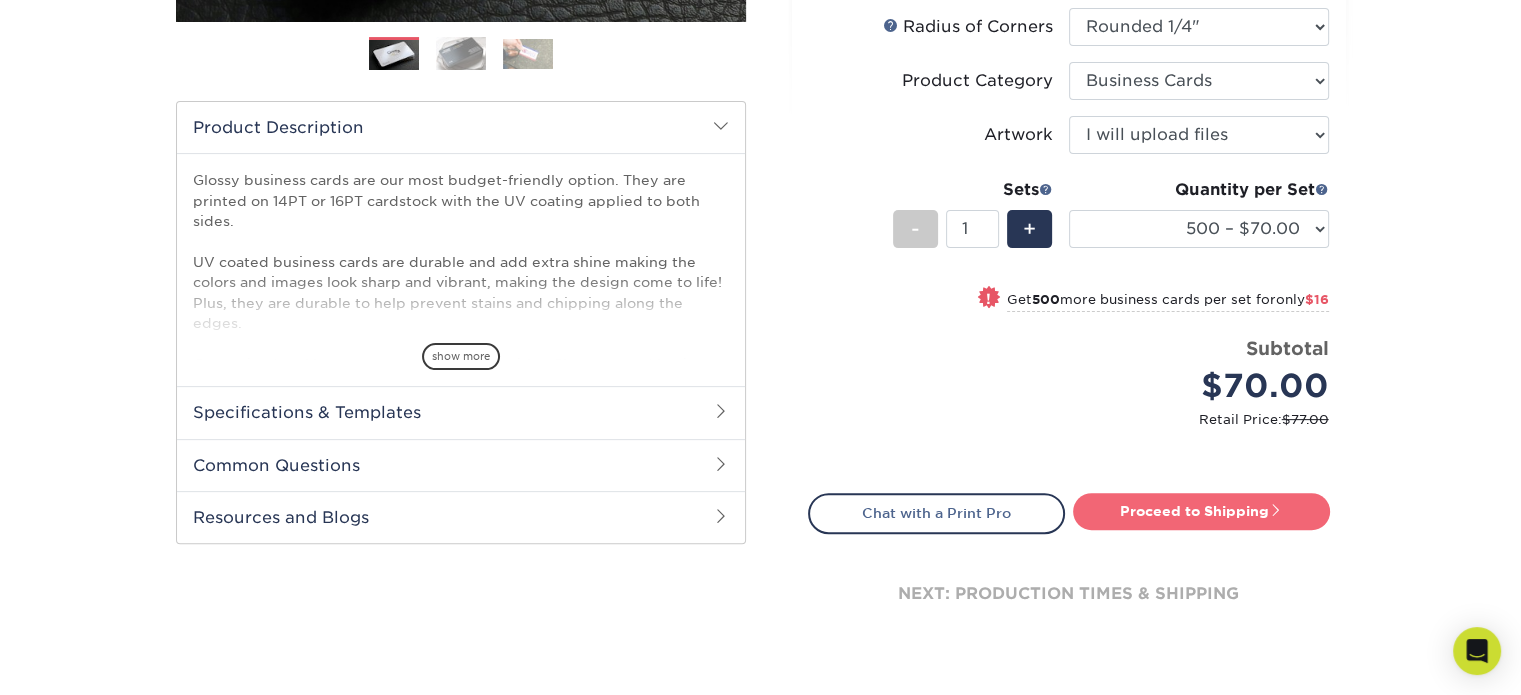 click on "Proceed to Shipping" at bounding box center [1201, 511] 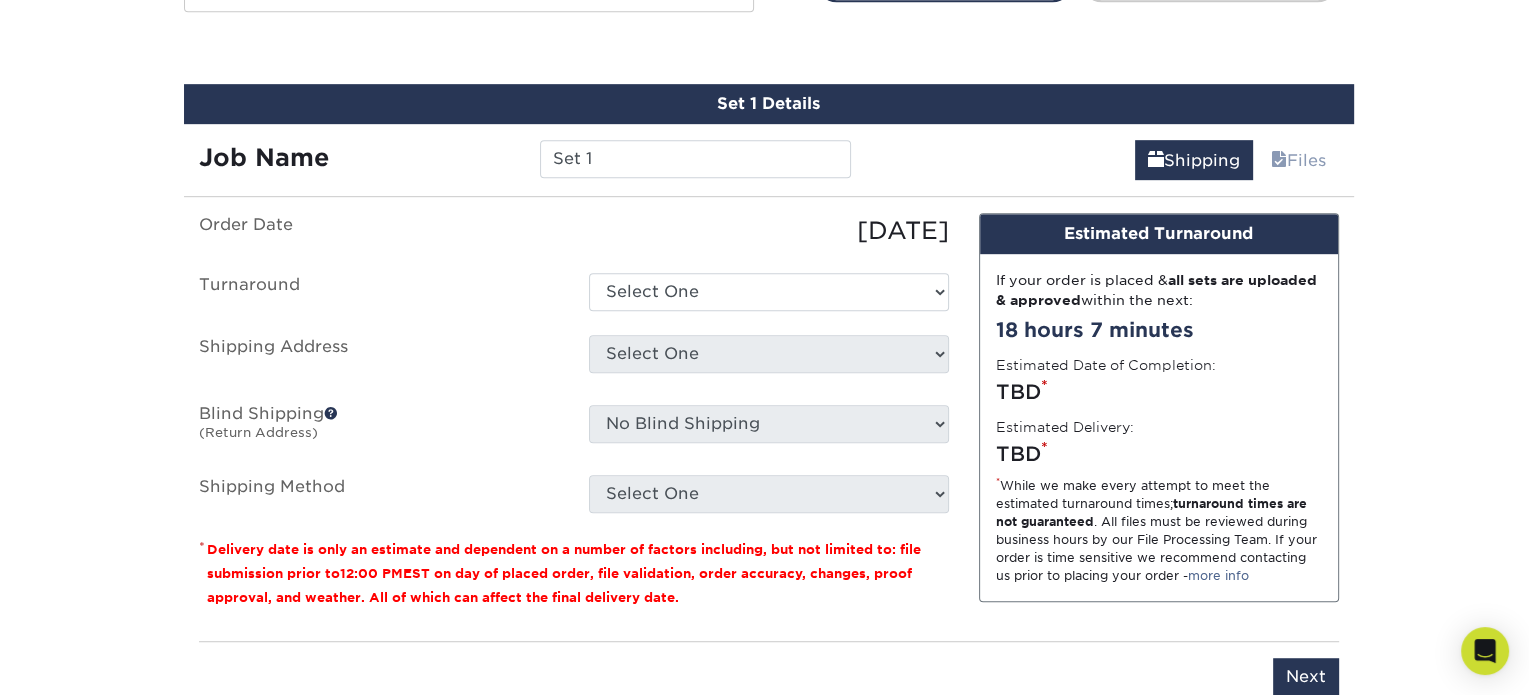 scroll, scrollTop: 1117, scrollLeft: 0, axis: vertical 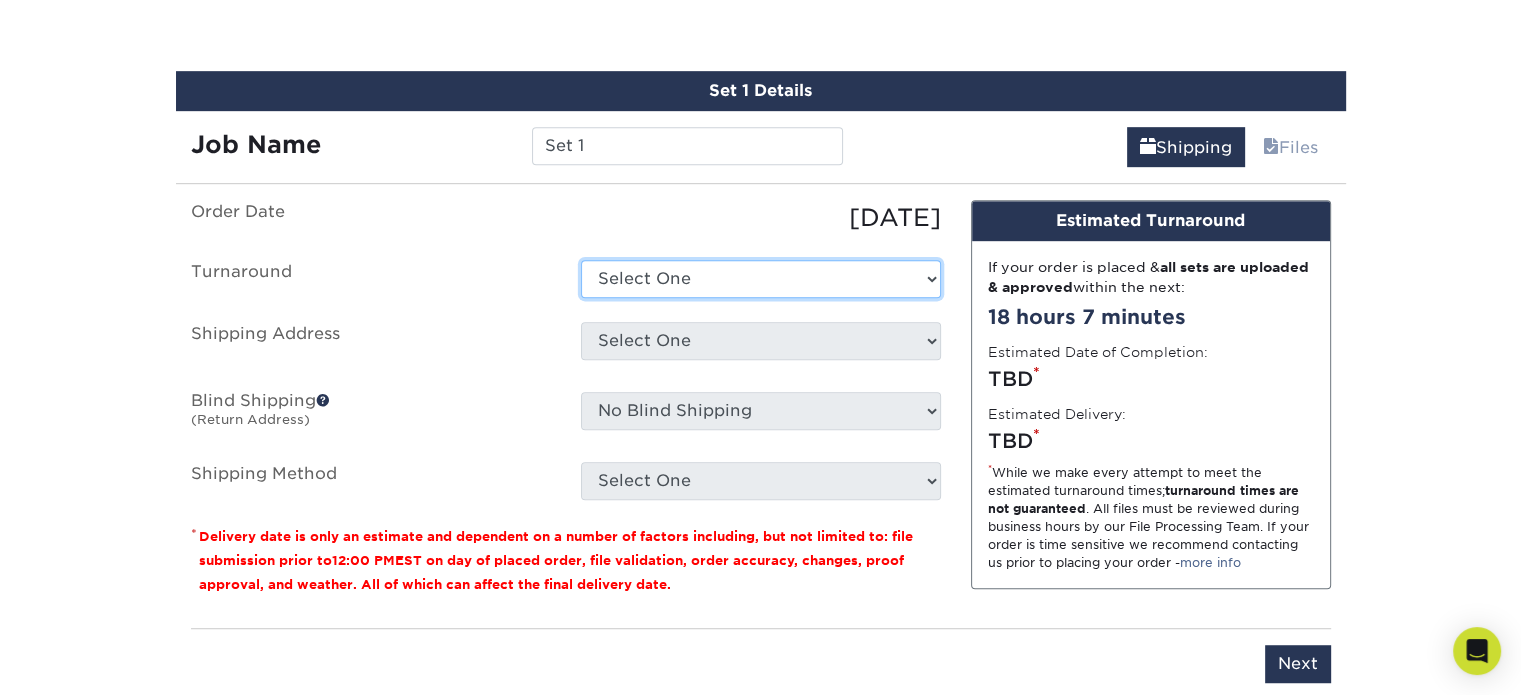 click on "Select One 2-4 Business Days 2 Day Next Business Day" at bounding box center (761, 279) 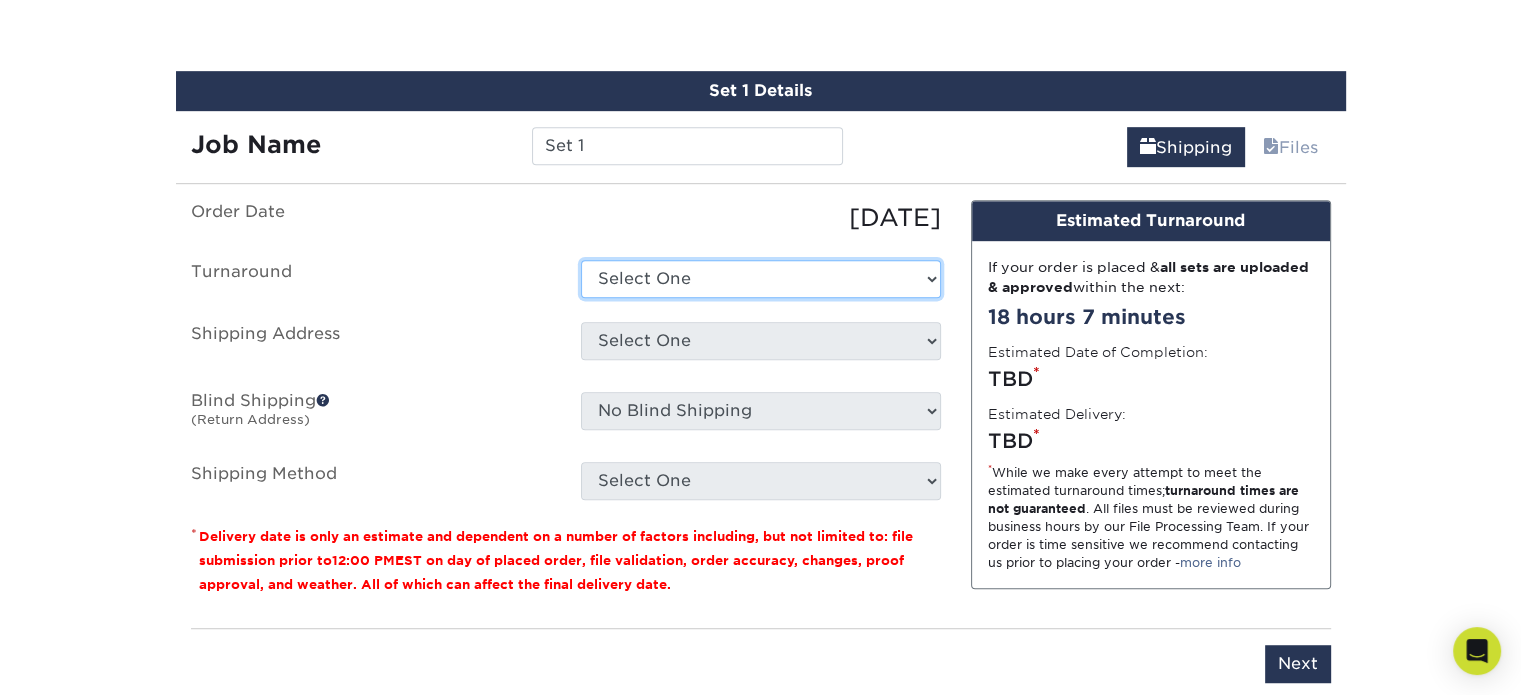 select on "fe750533-2804-4cc5-9f04-c70a06fbf941" 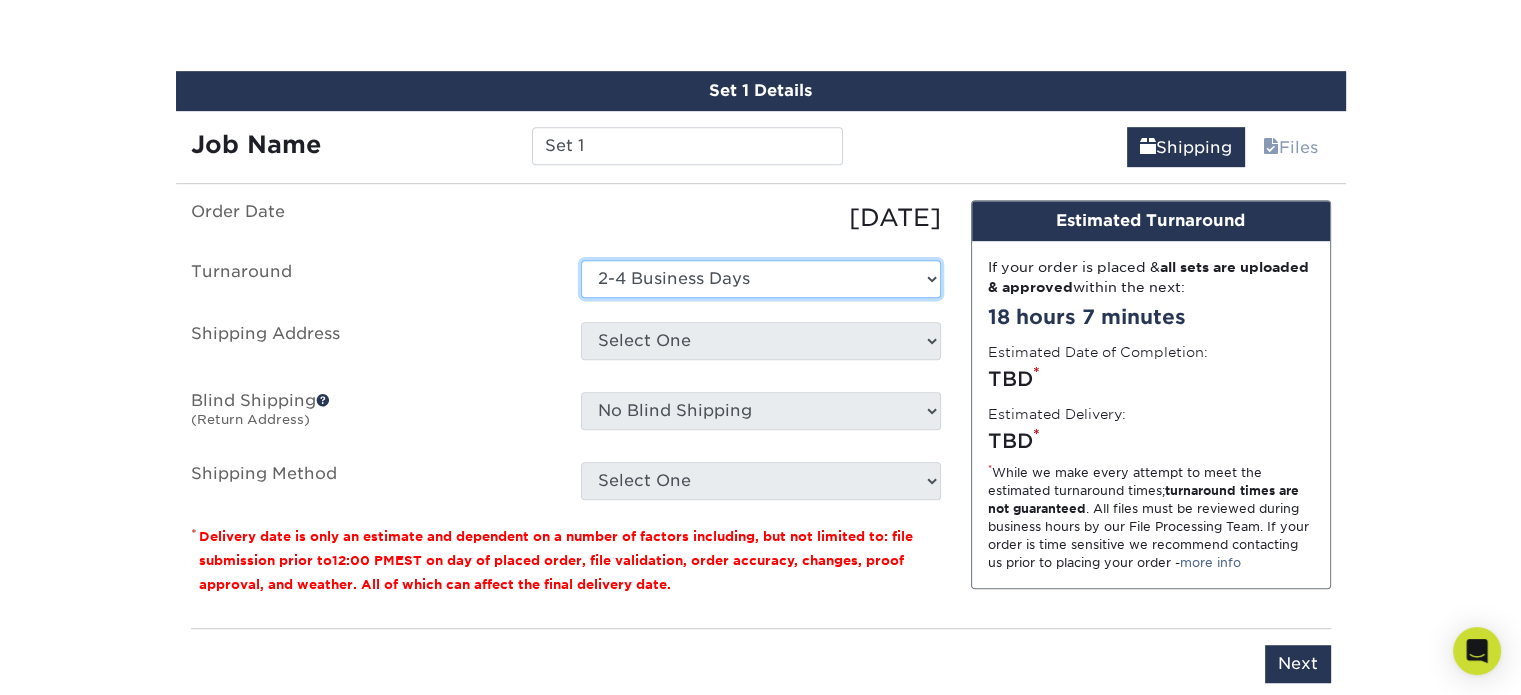 click on "Select One 2-4 Business Days 2 Day Next Business Day" at bounding box center [761, 279] 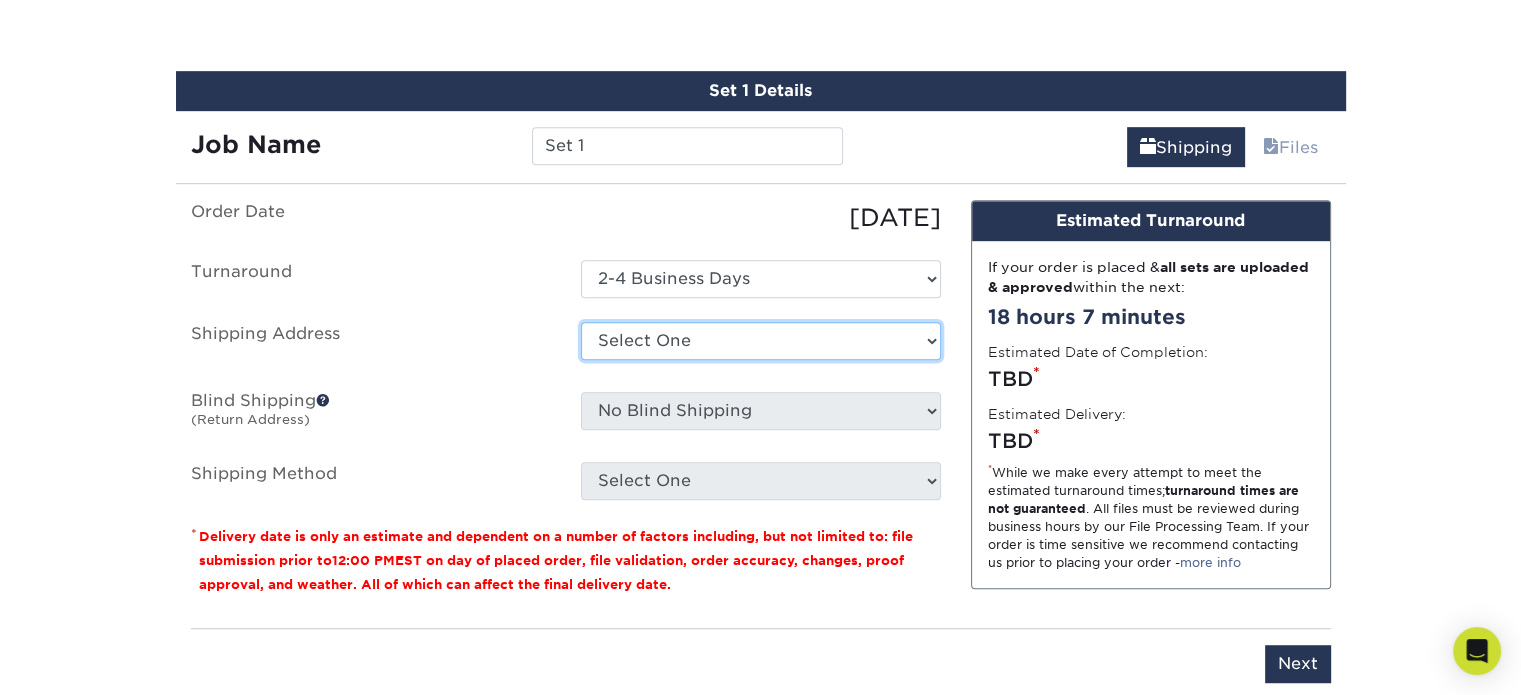 click on "Select One
home
+ Add New Address" at bounding box center (761, 341) 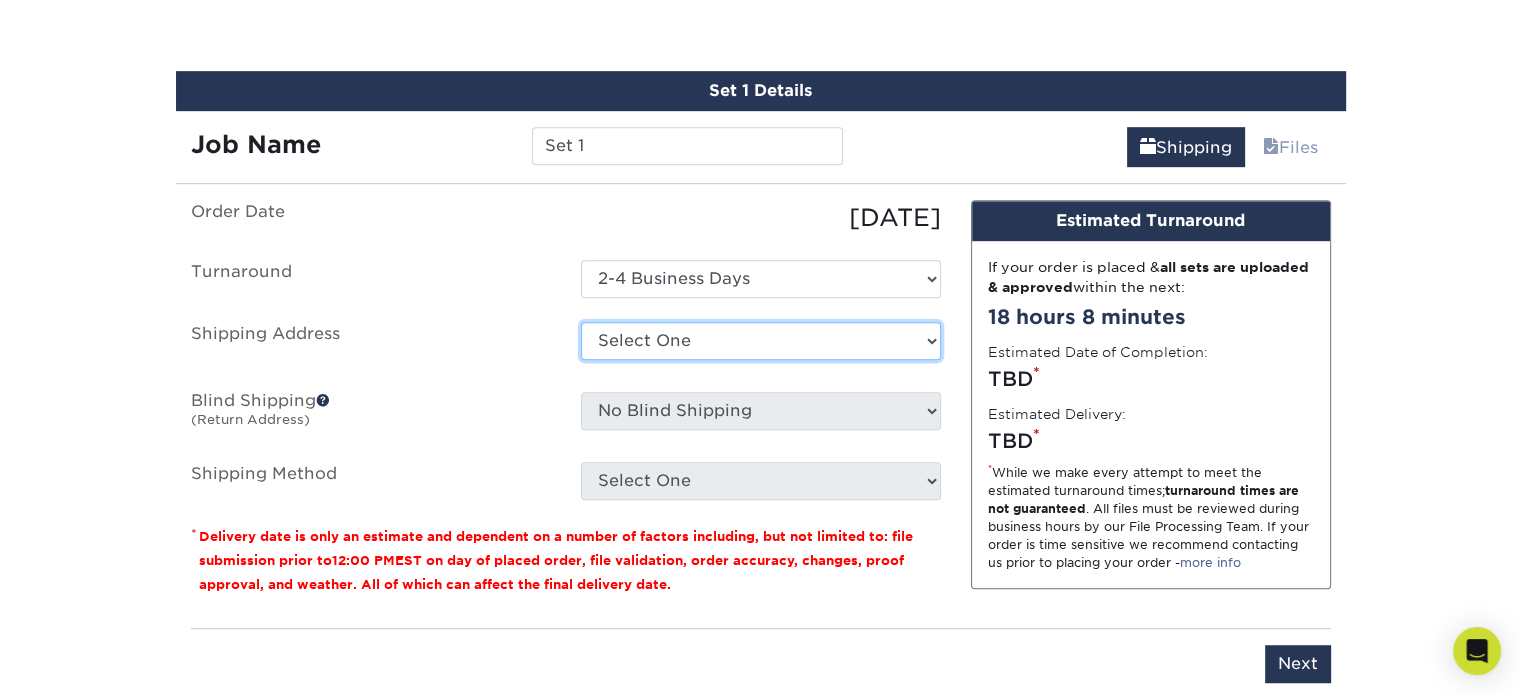 select on "newaddress" 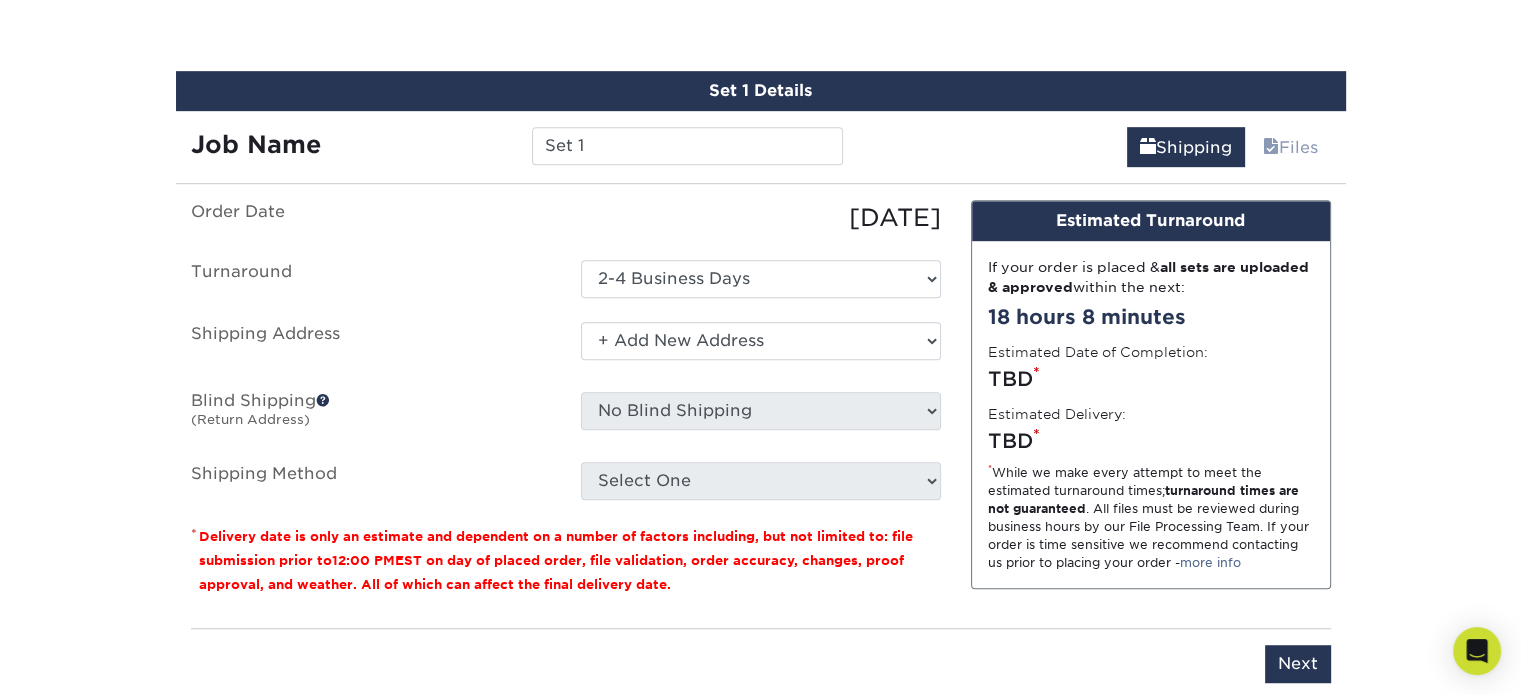 click on "Select One
home
+ Add New Address" at bounding box center [761, 341] 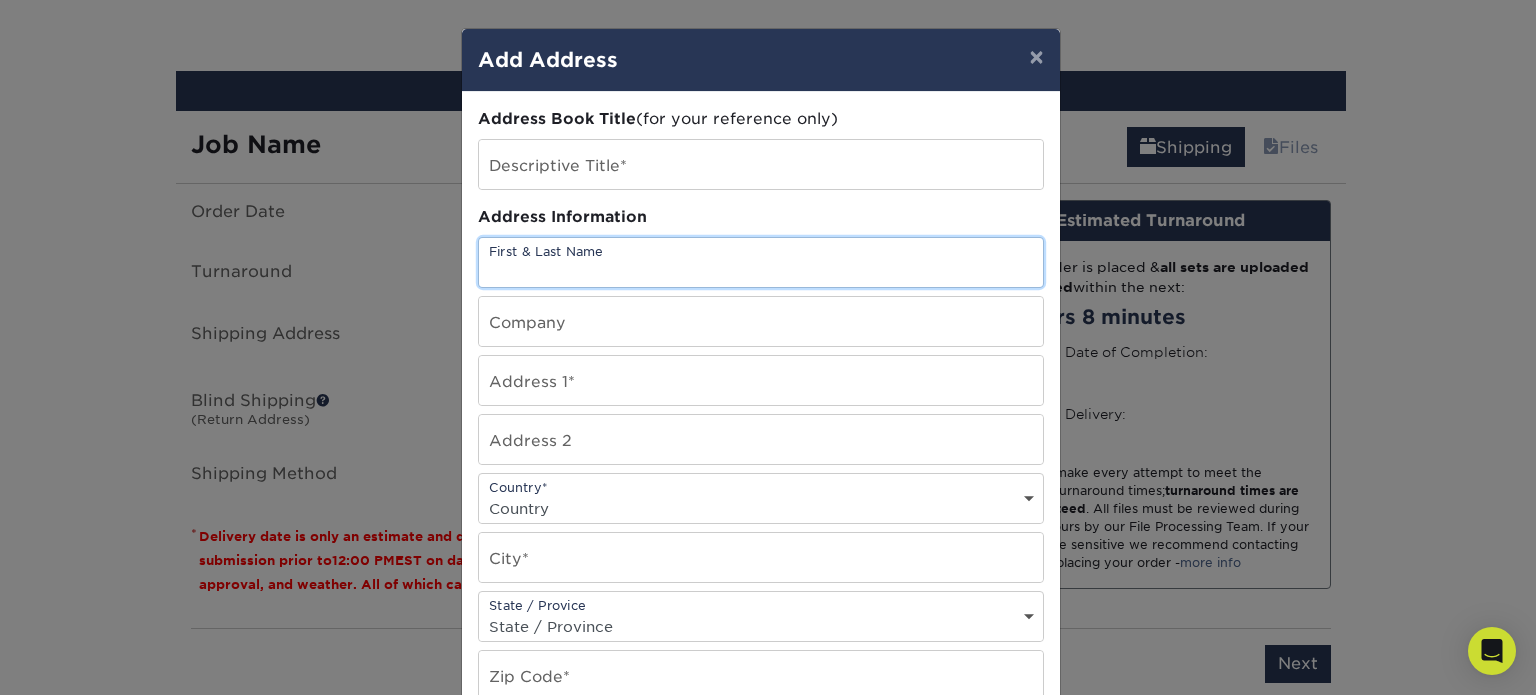 click at bounding box center (761, 262) 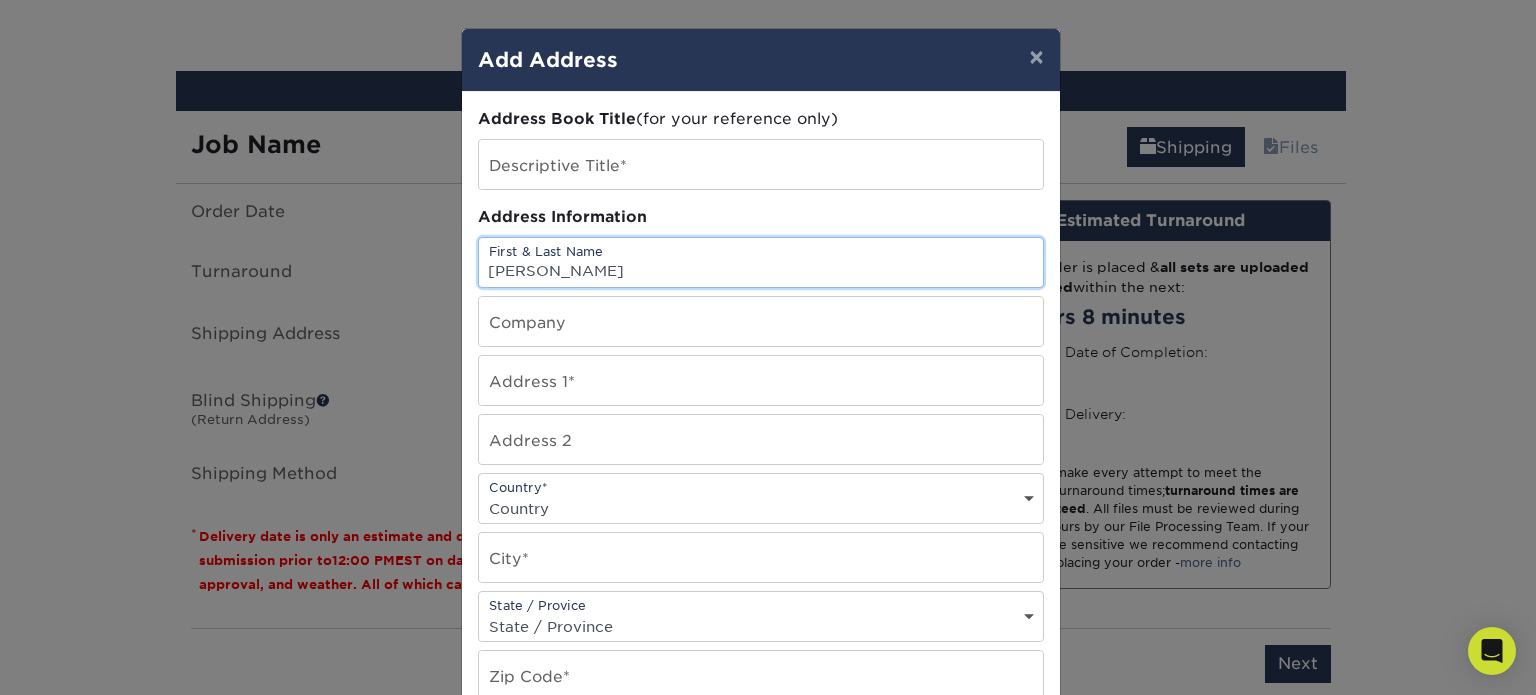 type on "Marcus Gibbs" 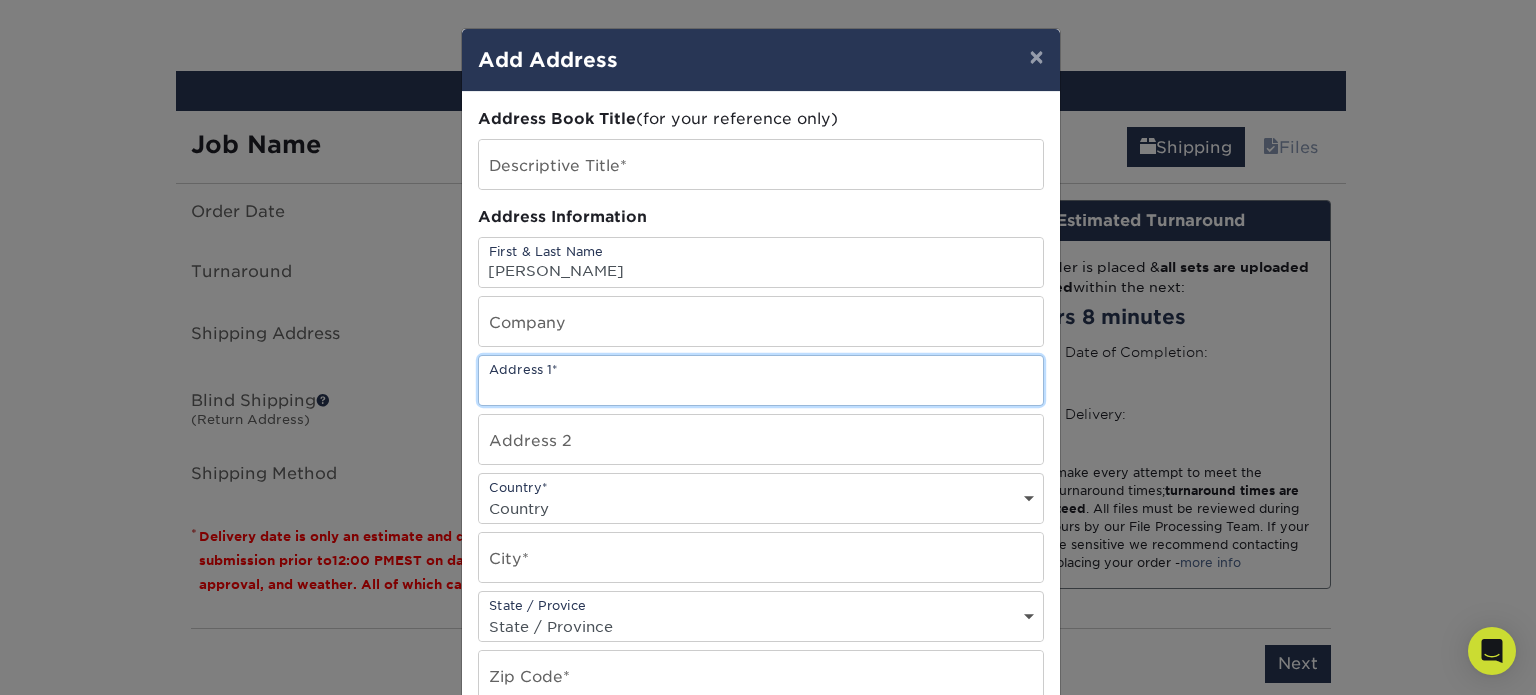 click at bounding box center (761, 380) 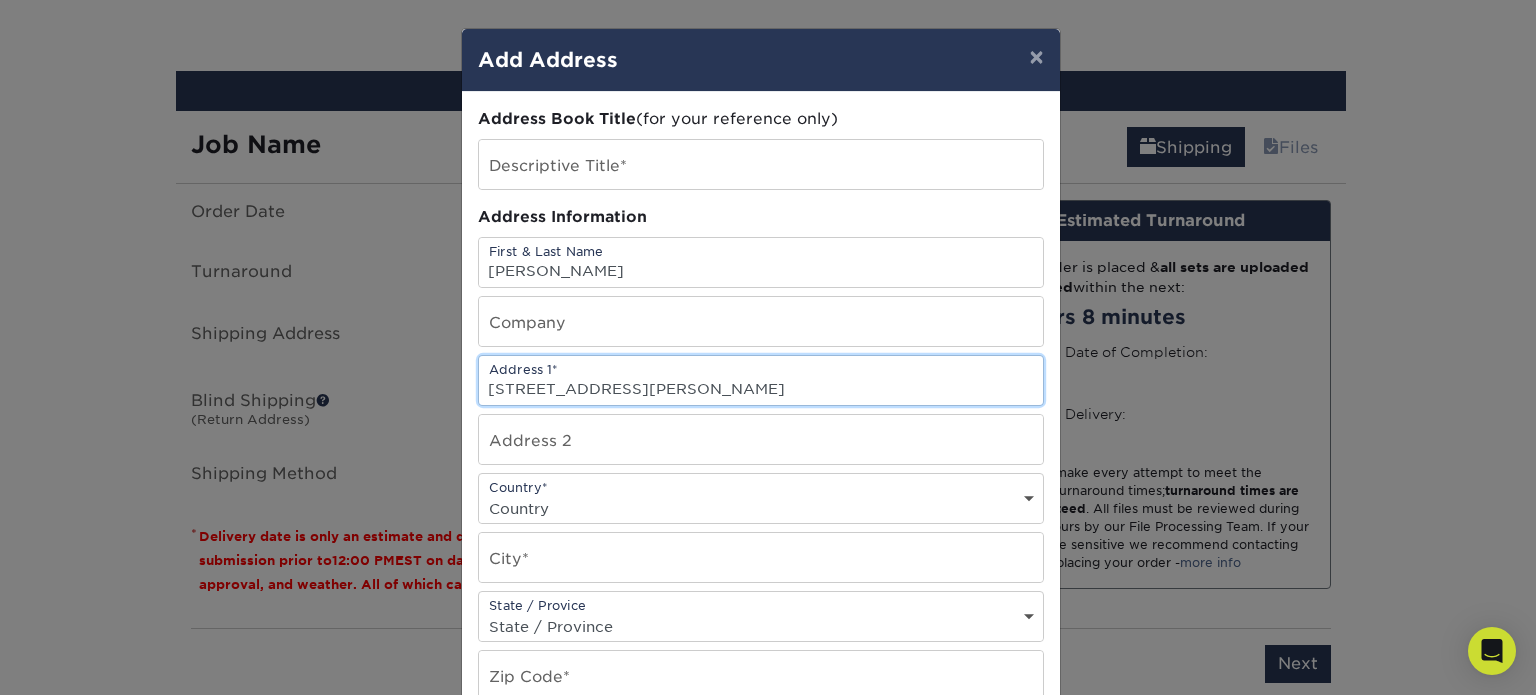 type on "200 Allen St." 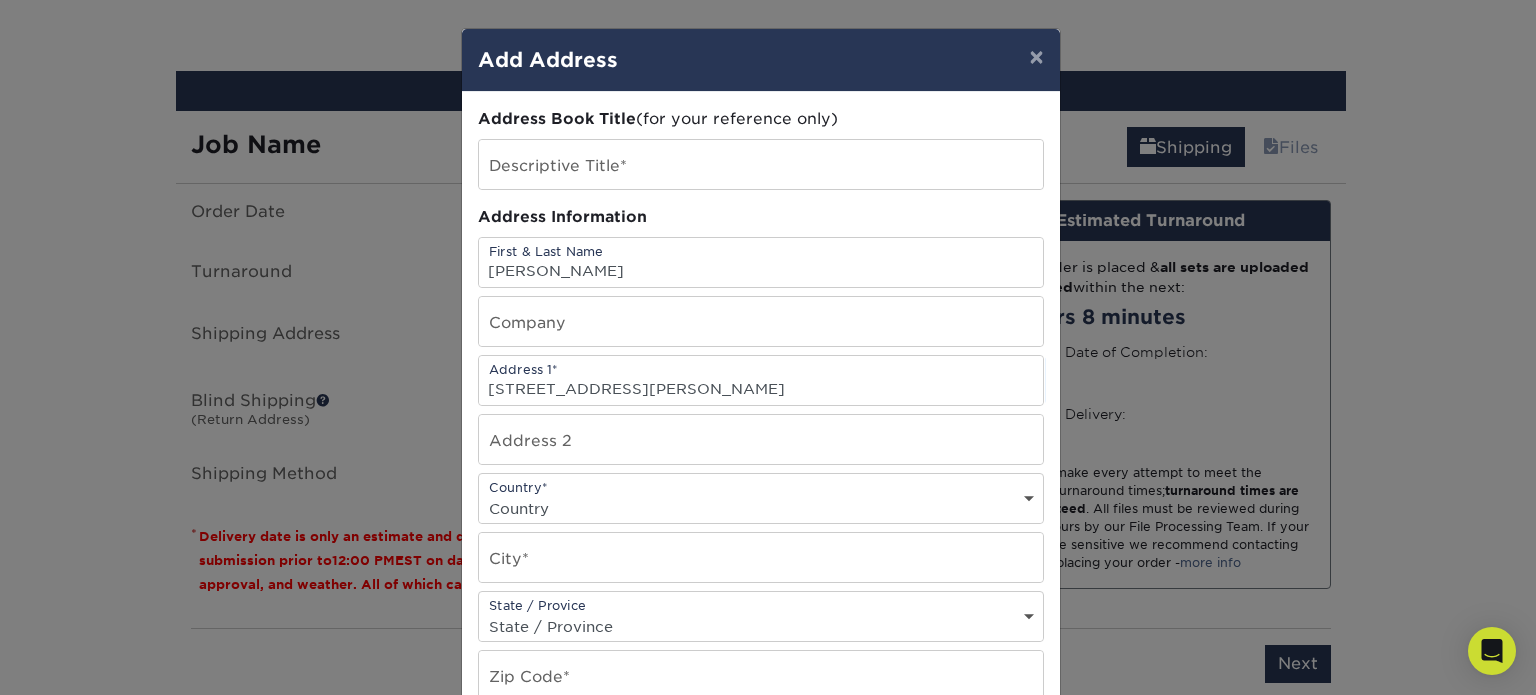 click on "Country*
Country United States Canada ----------------------------- Afghanistan Albania Algeria American Samoa Andorra Angola Anguilla Antarctica Antigua and Barbuda Argentina Armenia Aruba Australia Austria Azerbaijan Bahamas Bahrain Bangladesh Barbados Belarus Belgium Belize Benin Bermuda Bhutan Bolivia Bosnia and Herzegovina Botswana Bouvet Island Brazil British Indian Ocean Territory British Virgin Islands Brunei Darussalam Bulgaria Burkina Faso Burundi Cambodia Cameroon Cape Verde Cayman Islands Central African Republic Chad Chile China Christmas Island Cocos Colombia Comoros Congo Cook Islands Costa Rica Croatia Cuba Cyprus Czech Republic Denmark Djibouti Dominica Dominican Republic East Timor Ecuador Egypt El Salvador Equatorial Guinea Eritrea Estonia Ethiopia Falkland Islands Faroe Islands Fiji Finland France French Guiana French Polynesia French Southern Territories Gabon Gambia Georgia Germany Ghana Gibraltar Greece Greenland Grenada Guam" at bounding box center (761, 498) 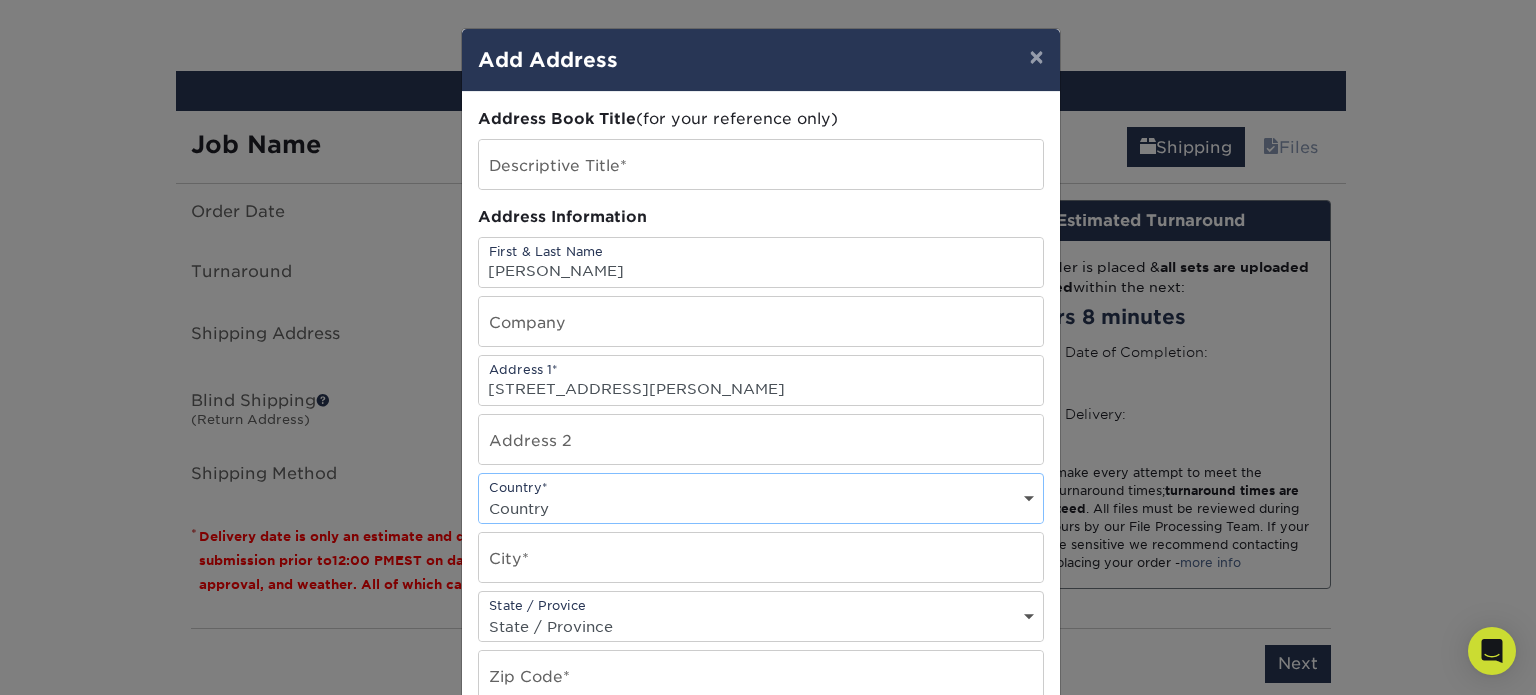 click on "Country United States Canada ----------------------------- Afghanistan Albania Algeria American Samoa Andorra Angola Anguilla Antarctica Antigua and Barbuda Argentina Armenia Aruba Australia Austria Azerbaijan Bahamas Bahrain Bangladesh Barbados Belarus Belgium Belize Benin Bermuda Bhutan Bolivia Bosnia and Herzegovina Botswana Bouvet Island Brazil British Indian Ocean Territory British Virgin Islands Brunei Darussalam Bulgaria Burkina Faso Burundi Cambodia Cameroon Cape Verde Cayman Islands Central African Republic Chad Chile China Christmas Island Cocos Colombia Comoros Congo Cook Islands Costa Rica Croatia Cuba Cyprus Czech Republic Denmark Djibouti Dominica Dominican Republic East Timor Ecuador Egypt El Salvador Equatorial Guinea Eritrea Estonia Ethiopia Falkland Islands Faroe Islands Fiji Finland France French Guiana French Polynesia French Southern Territories Gabon Gambia Georgia Germany Ghana Gibraltar Greece Greenland Grenada Guadeloupe Guam Guatemala Guinea Guinea-Bissau Guyana Haiti Honduras India" at bounding box center [761, 508] 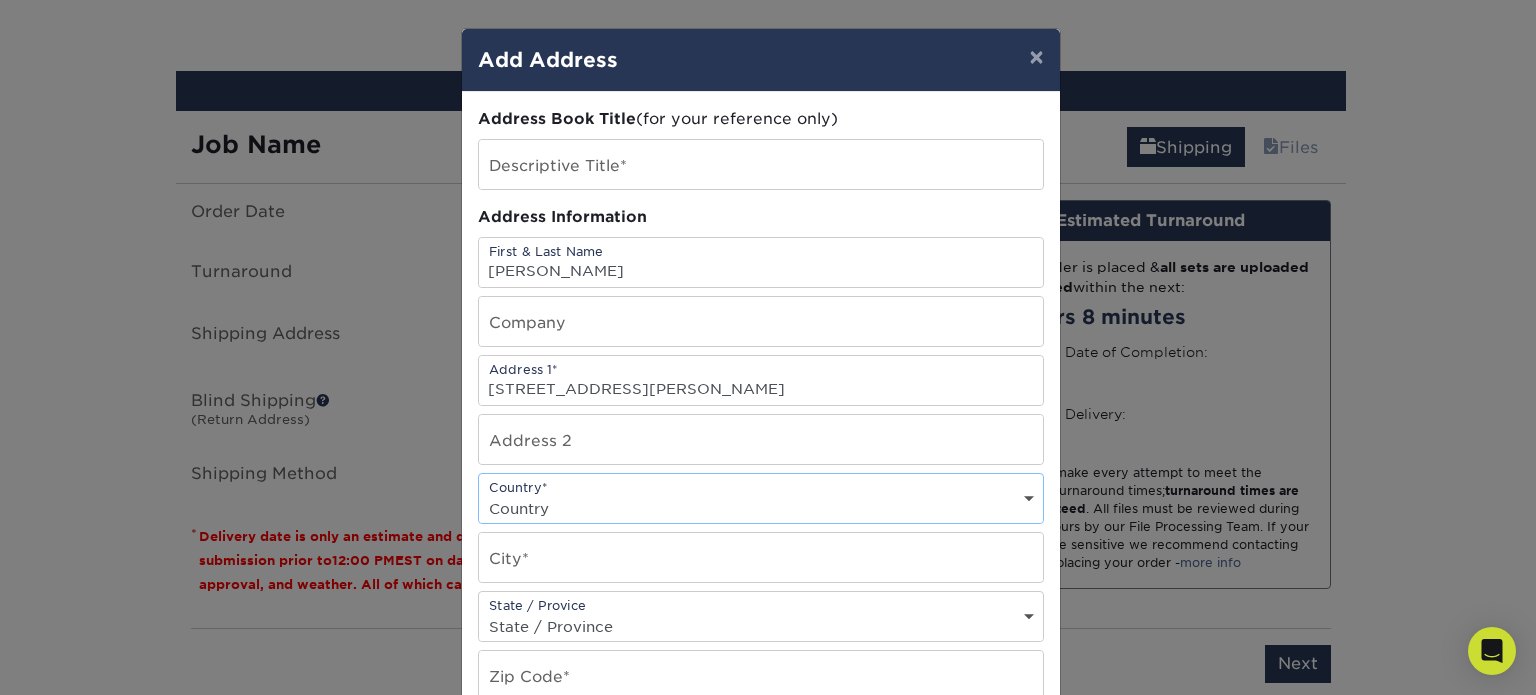 select on "US" 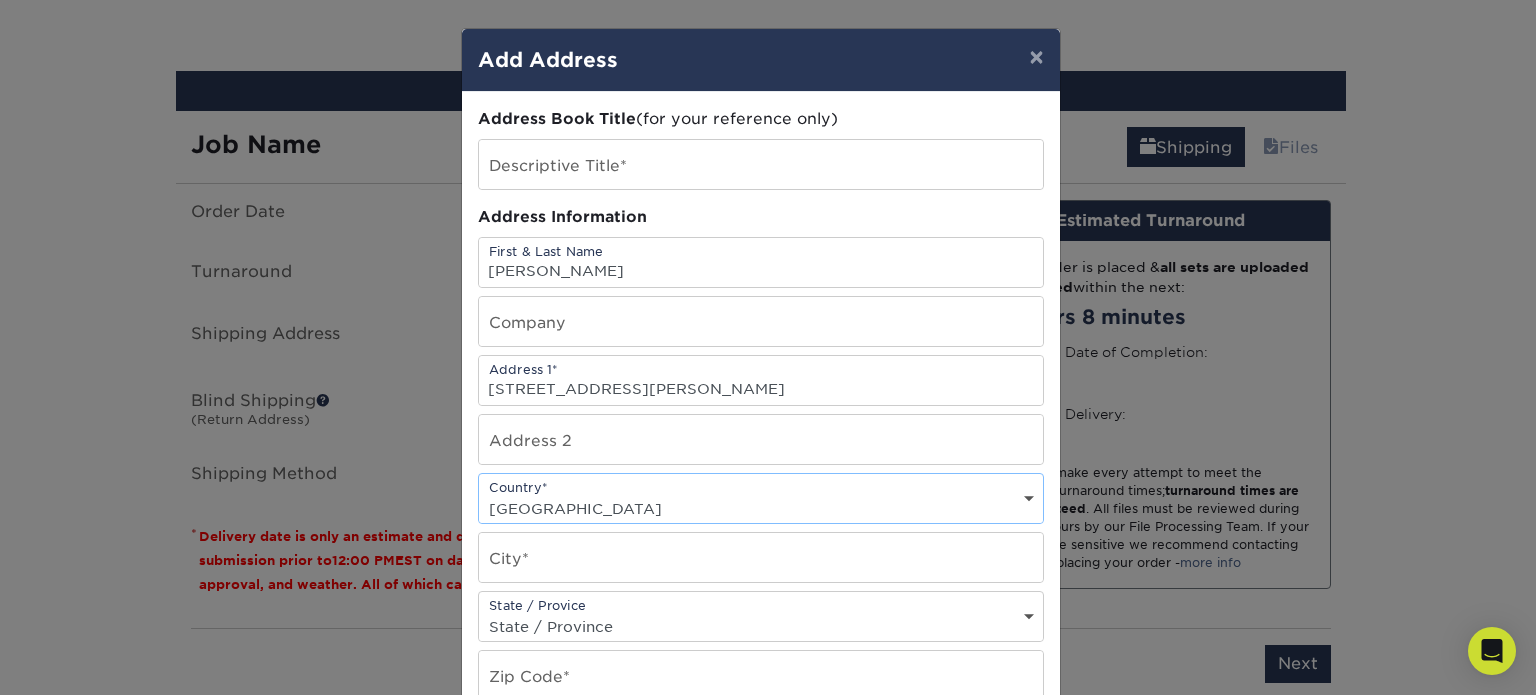 click on "Country United States Canada ----------------------------- Afghanistan Albania Algeria American Samoa Andorra Angola Anguilla Antarctica Antigua and Barbuda Argentina Armenia Aruba Australia Austria Azerbaijan Bahamas Bahrain Bangladesh Barbados Belarus Belgium Belize Benin Bermuda Bhutan Bolivia Bosnia and Herzegovina Botswana Bouvet Island Brazil British Indian Ocean Territory British Virgin Islands Brunei Darussalam Bulgaria Burkina Faso Burundi Cambodia Cameroon Cape Verde Cayman Islands Central African Republic Chad Chile China Christmas Island Cocos Colombia Comoros Congo Cook Islands Costa Rica Croatia Cuba Cyprus Czech Republic Denmark Djibouti Dominica Dominican Republic East Timor Ecuador Egypt El Salvador Equatorial Guinea Eritrea Estonia Ethiopia Falkland Islands Faroe Islands Fiji Finland France French Guiana French Polynesia French Southern Territories Gabon Gambia Georgia Germany Ghana Gibraltar Greece Greenland Grenada Guadeloupe Guam Guatemala Guinea Guinea-Bissau Guyana Haiti Honduras India" at bounding box center [761, 508] 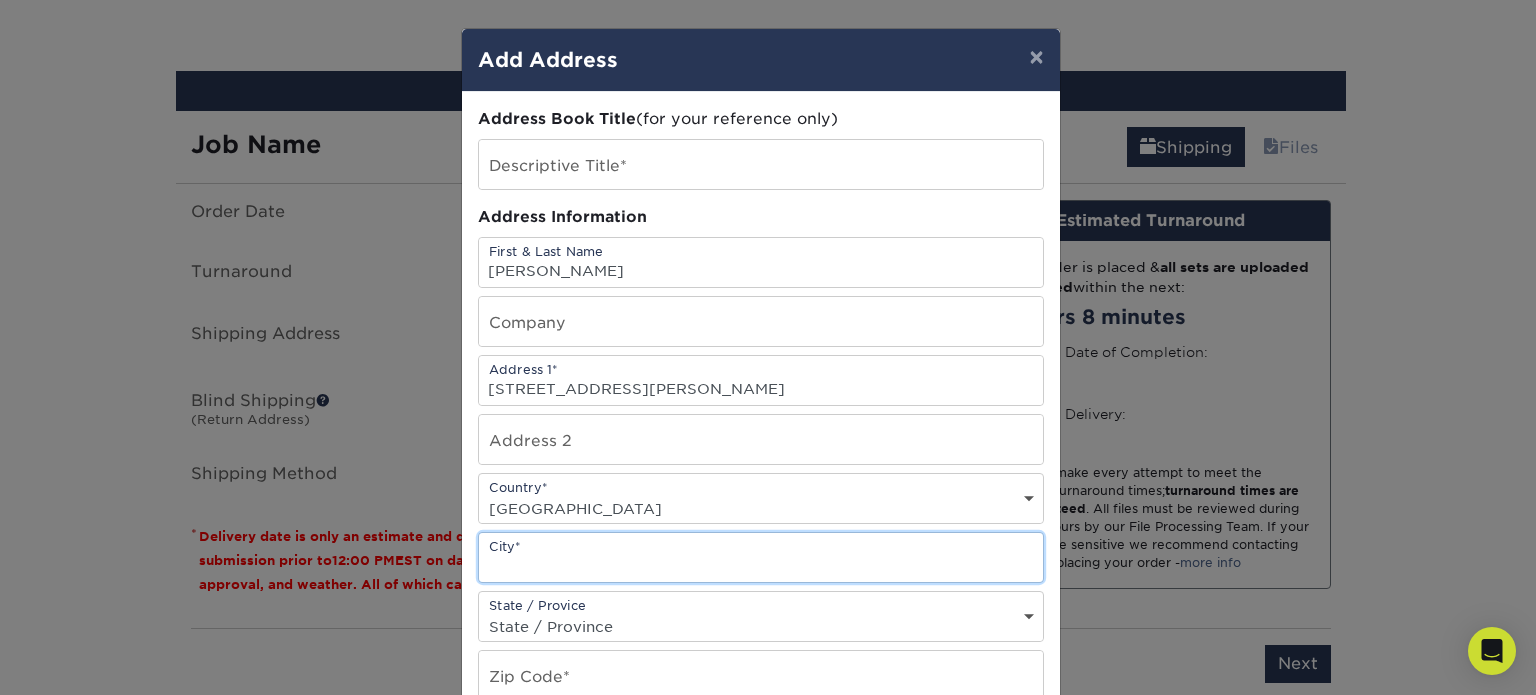 click at bounding box center (761, 557) 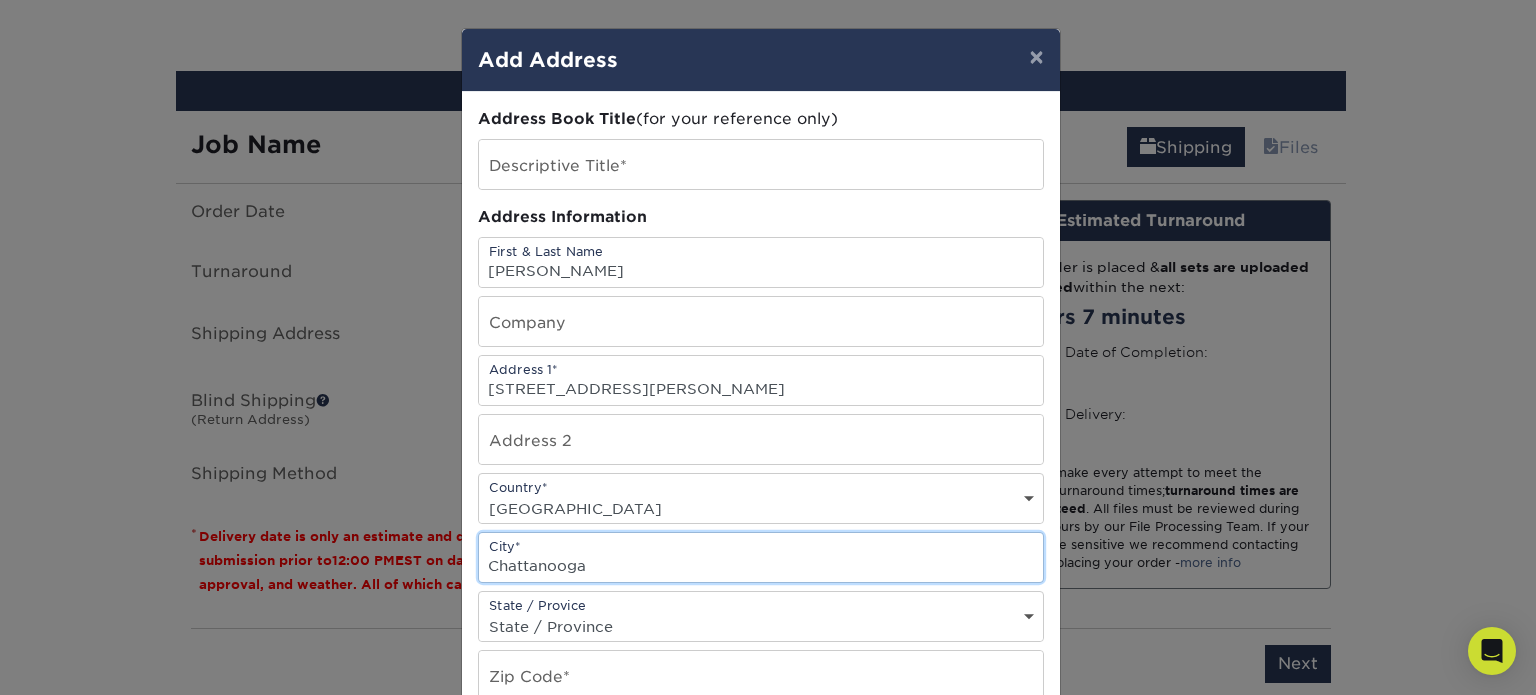 type on "Chattanooga" 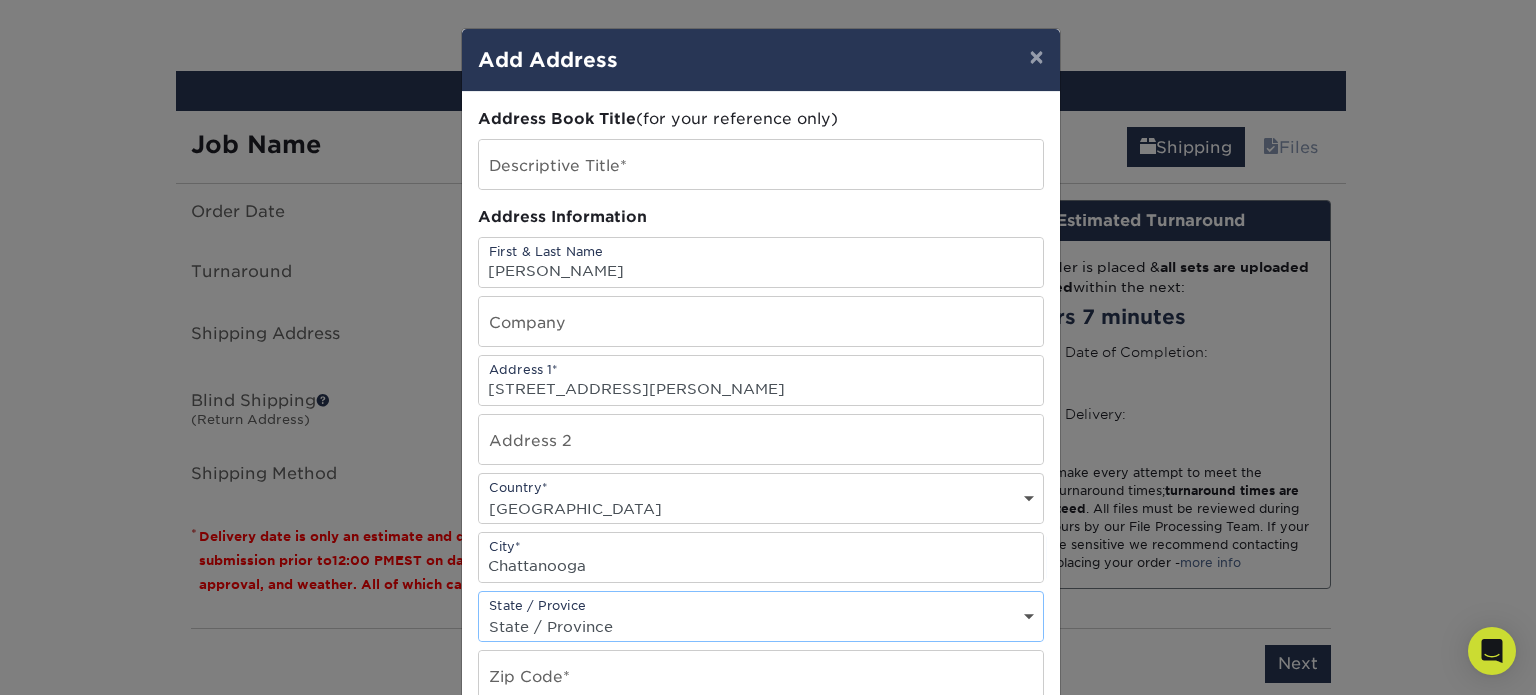 click on "State / Province Alabama Alaska Arizona Arkansas California Colorado Connecticut Delaware District of Columbia Florida Georgia Hawaii Idaho Illinois Indiana Iowa Kansas Kentucky Louisiana Maine Maryland Massachusetts Michigan Minnesota Mississippi Missouri Montana Nebraska Nevada New Hampshire New Jersey New Mexico New York North Carolina North Dakota Ohio Oklahoma Oregon Pennsylvania Rhode Island South Carolina South Dakota Tennessee Texas Utah Vermont Virginia Washington West Virginia Wisconsin Wyoming ACT NSW NT QLD SA TAS VIC WA NZ Alberta British Columbia Manitoba New Brunswick Newfoundland Northwest Territories Nova Scotia Nunavut Ontario Prince Edward Island Quebec Saskatchewan Yukon Puerto Rico Aguascalientes Baja California Baja California Sur Campeche Chiapas Chihuahua Coahuila Colima Distrito Federal Durango Guanajuato Guerrero Hidalgo Jalisco Mexico Michoacan Morelos Nayarit Nuevo Leon Oaxaca Puebla Queretaro Quintana Roo San Luis Patosi Sinaloa Sonora Tabasco Tamaulipas Tlaxcala Veracruz Yucatan" at bounding box center [761, 626] 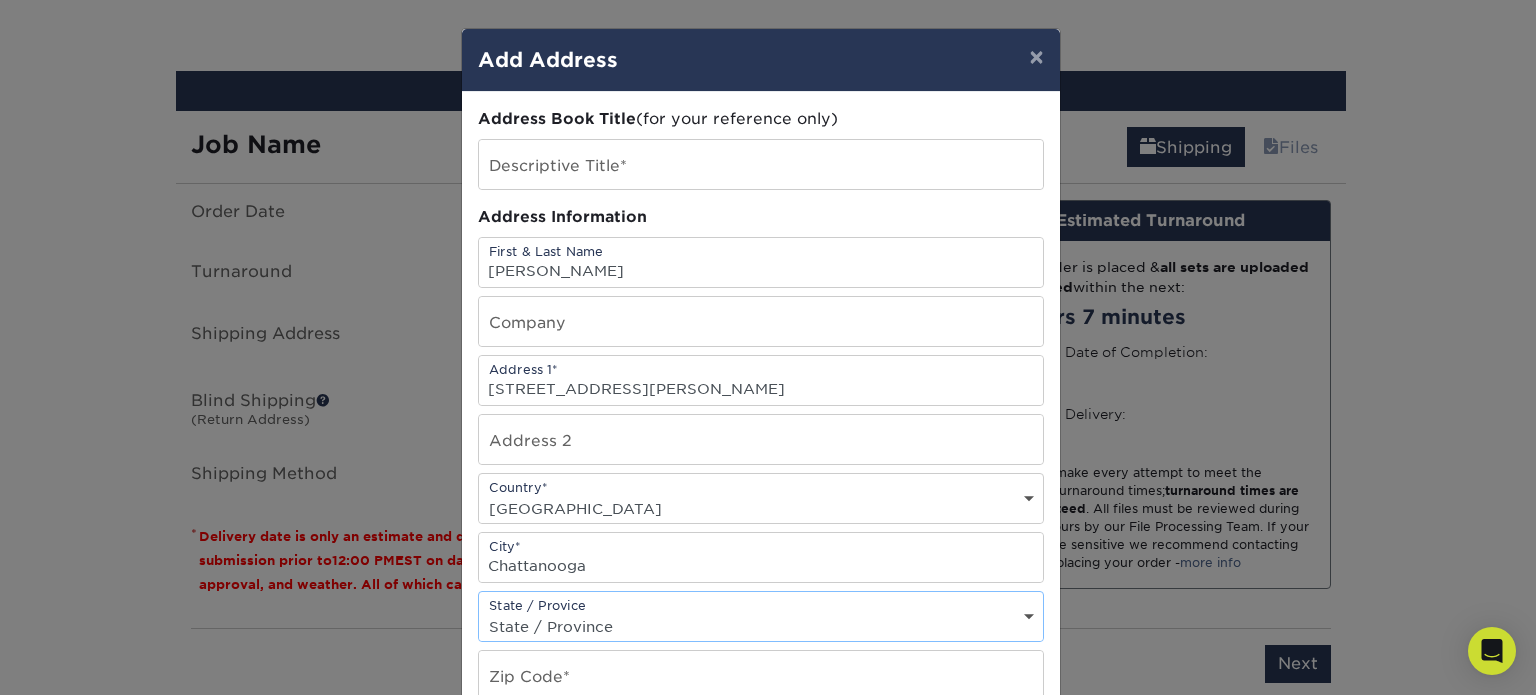 select on "TN" 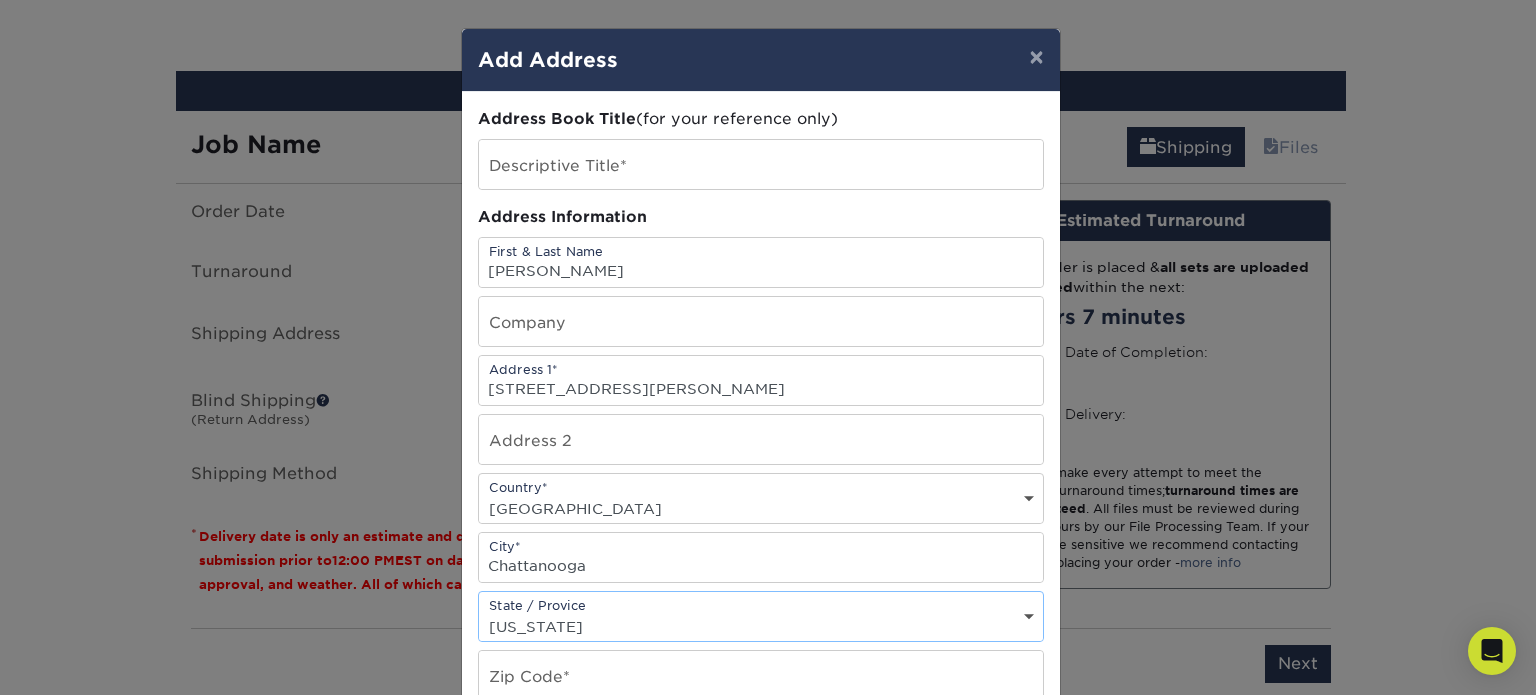 click on "State / Province Alabama Alaska Arizona Arkansas California Colorado Connecticut Delaware District of Columbia Florida Georgia Hawaii Idaho Illinois Indiana Iowa Kansas Kentucky Louisiana Maine Maryland Massachusetts Michigan Minnesota Mississippi Missouri Montana Nebraska Nevada New Hampshire New Jersey New Mexico New York North Carolina North Dakota Ohio Oklahoma Oregon Pennsylvania Rhode Island South Carolina South Dakota Tennessee Texas Utah Vermont Virginia Washington West Virginia Wisconsin Wyoming ACT NSW NT QLD SA TAS VIC WA NZ Alberta British Columbia Manitoba New Brunswick Newfoundland Northwest Territories Nova Scotia Nunavut Ontario Prince Edward Island Quebec Saskatchewan Yukon Puerto Rico Aguascalientes Baja California Baja California Sur Campeche Chiapas Chihuahua Coahuila Colima Distrito Federal Durango Guanajuato Guerrero Hidalgo Jalisco Mexico Michoacan Morelos Nayarit Nuevo Leon Oaxaca Puebla Queretaro Quintana Roo San Luis Patosi Sinaloa Sonora Tabasco Tamaulipas Tlaxcala Veracruz Yucatan" at bounding box center [761, 626] 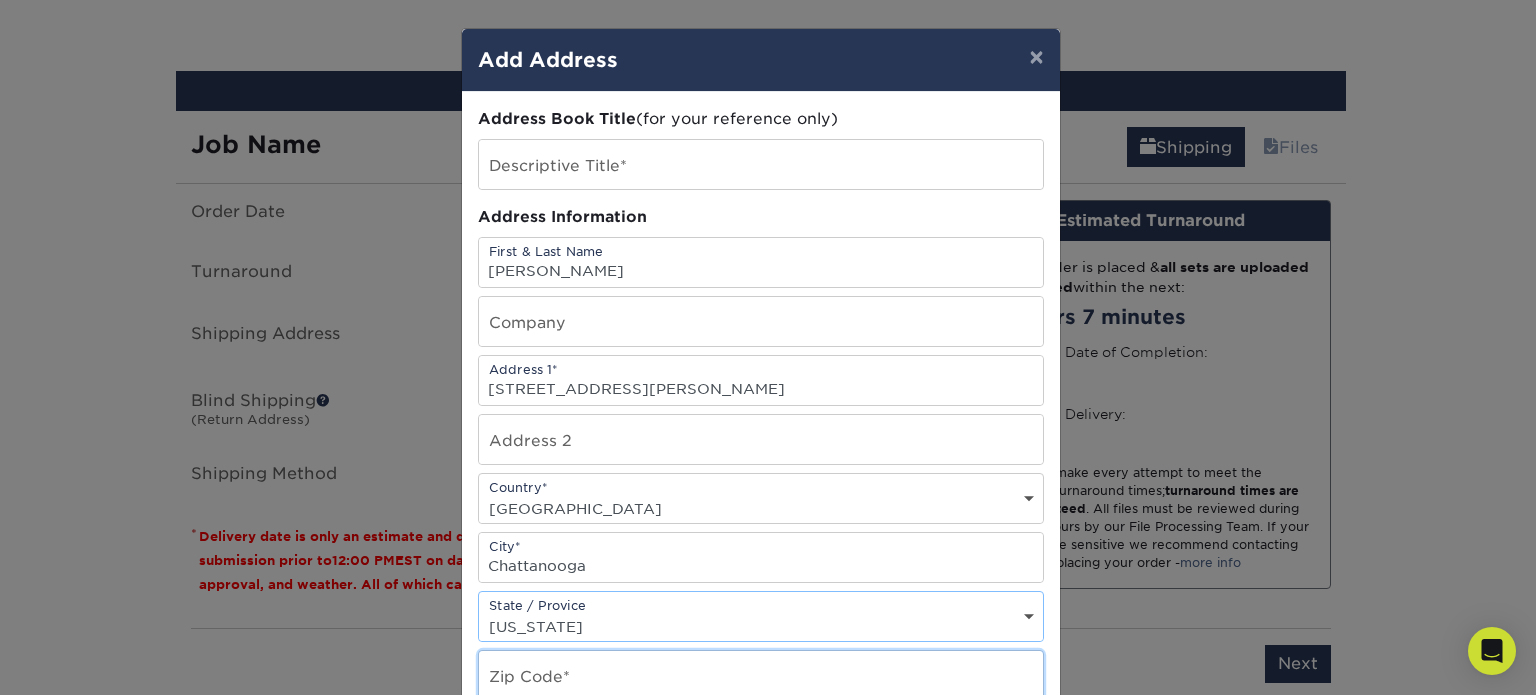 click at bounding box center (761, 675) 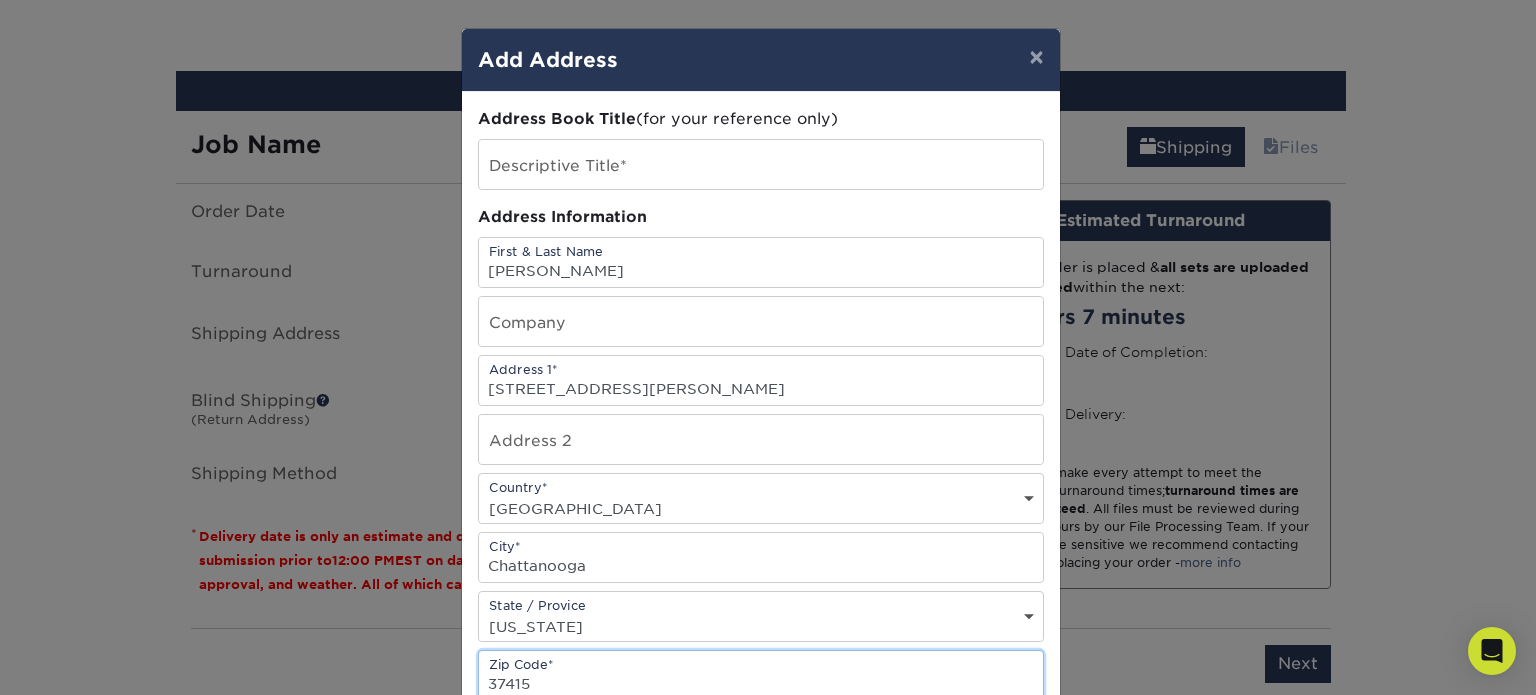 type on "37415" 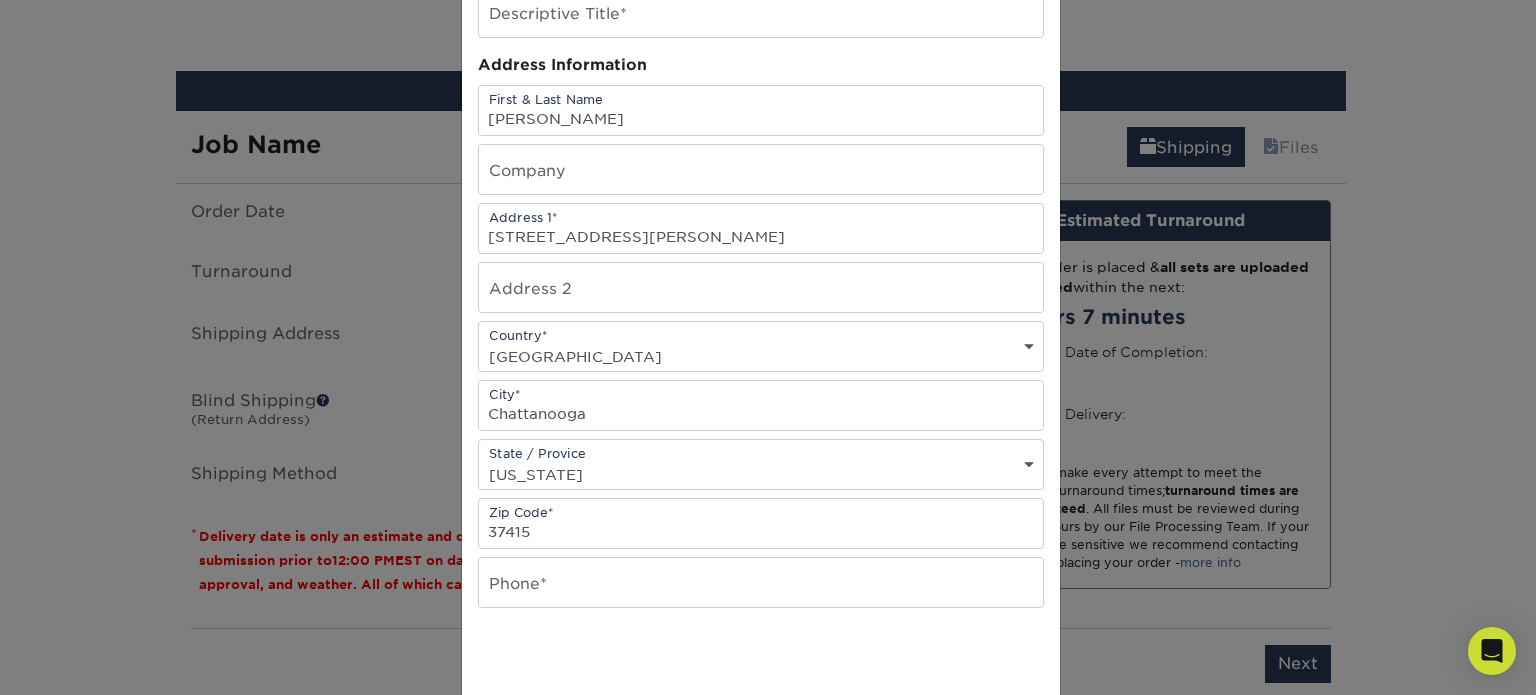 scroll, scrollTop: 200, scrollLeft: 0, axis: vertical 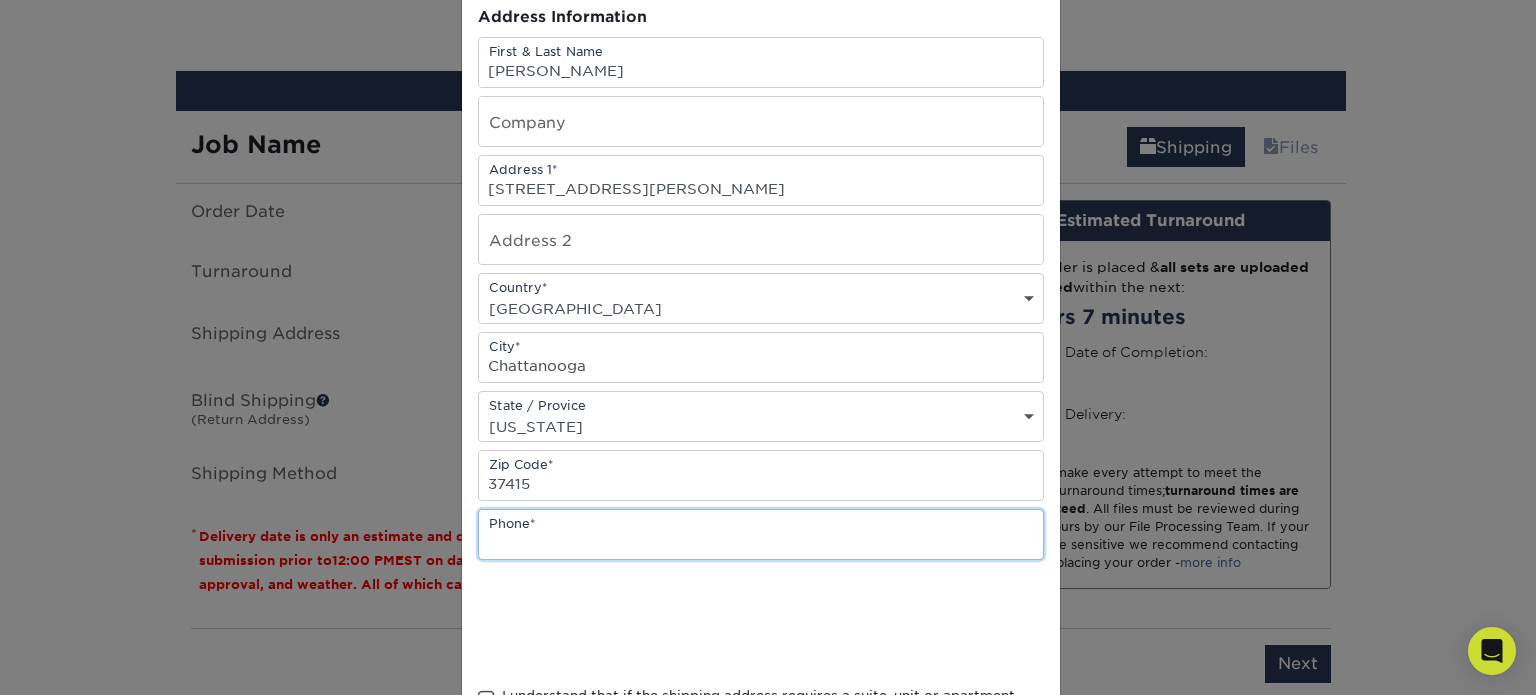 click at bounding box center [761, 534] 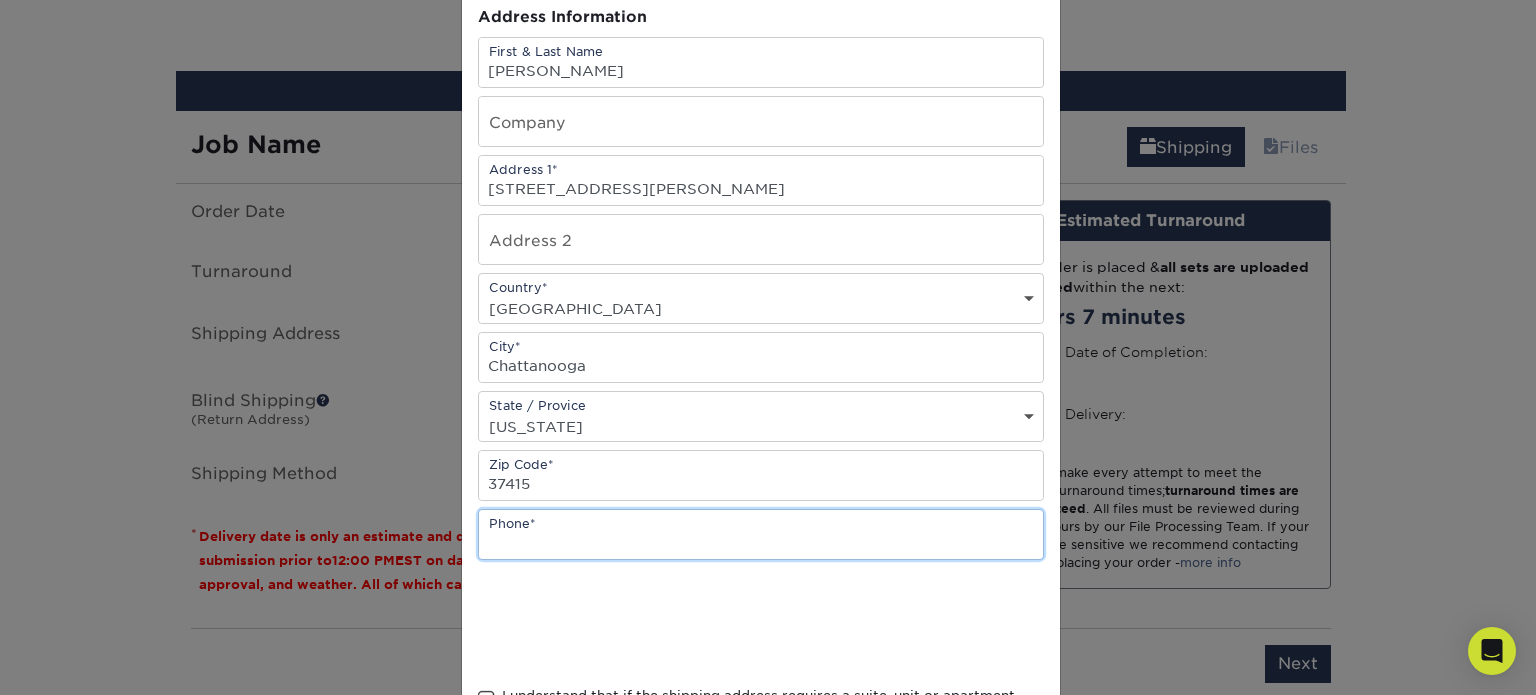 type on "2342057868" 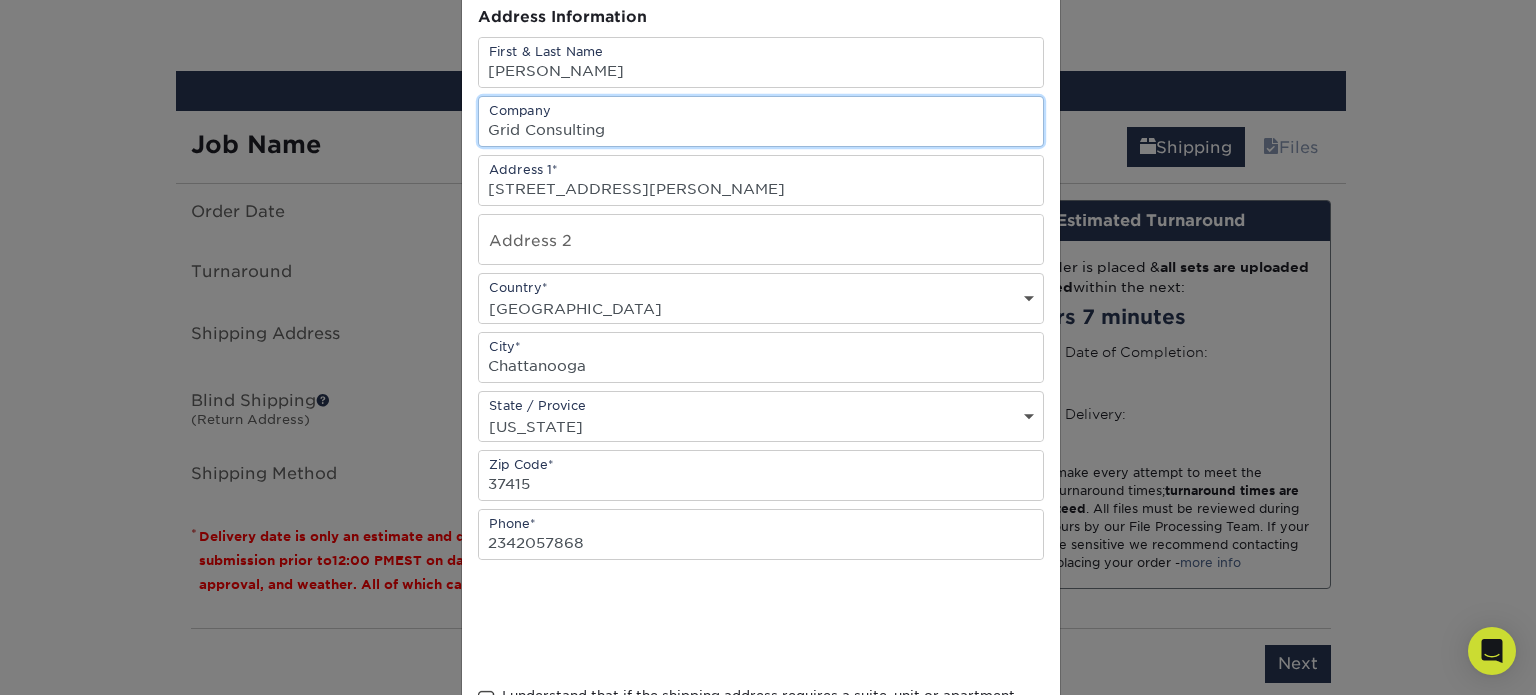 click on "Grid Consulting" at bounding box center [761, 121] 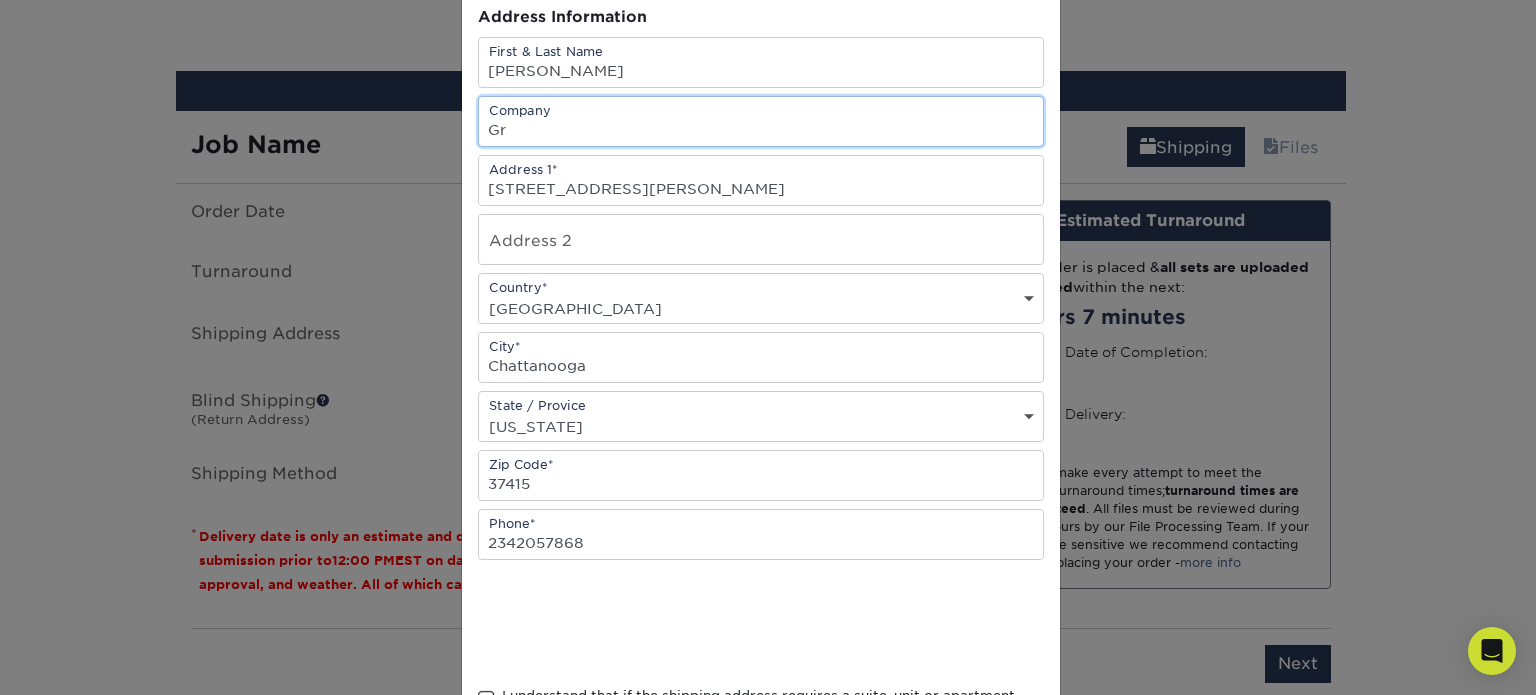 type on "G" 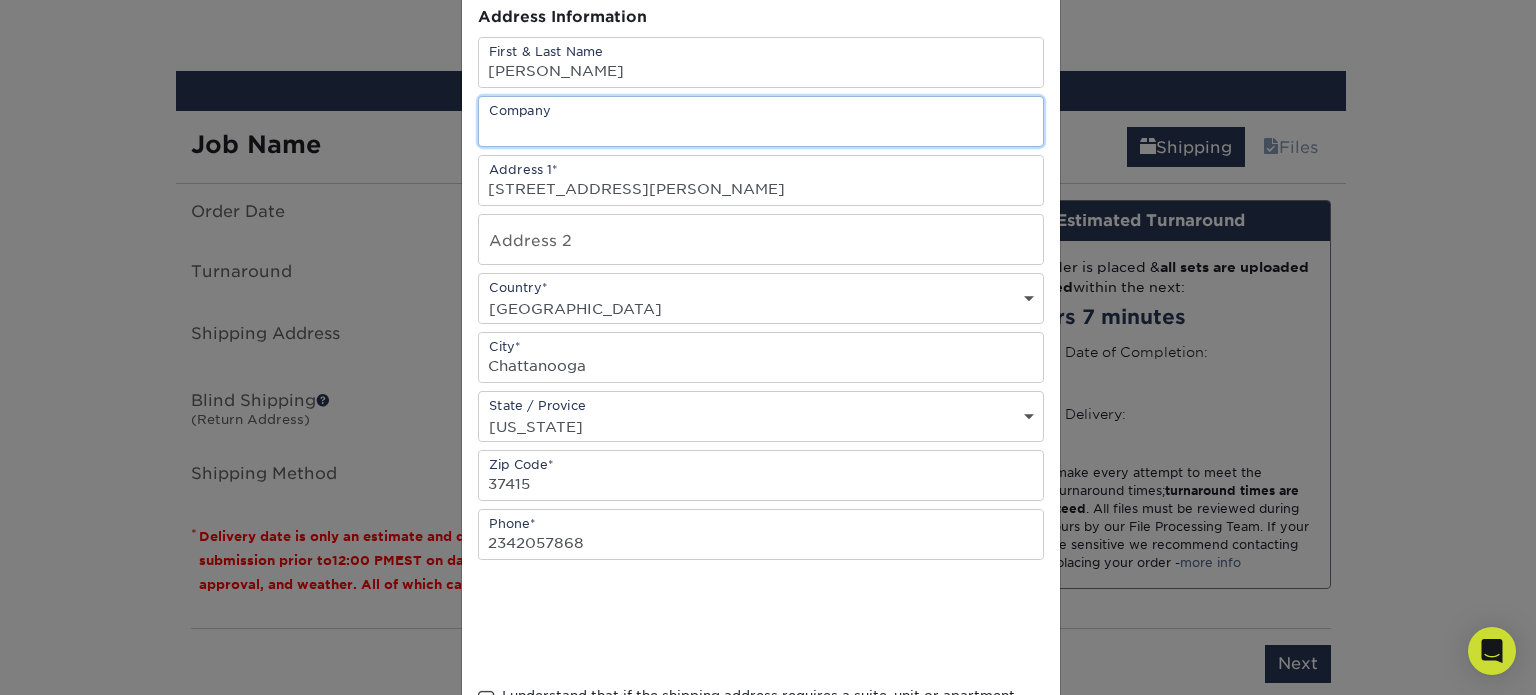 type 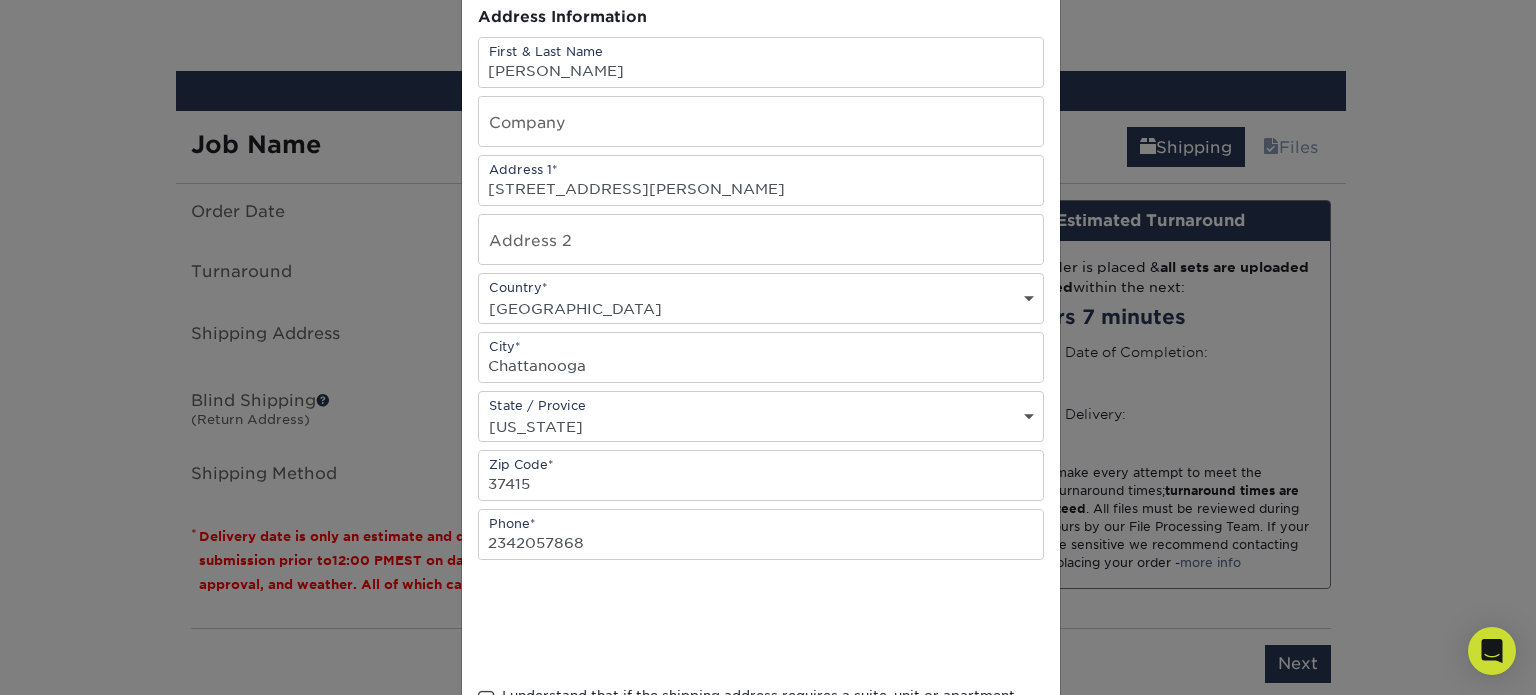 click at bounding box center (486, 699) 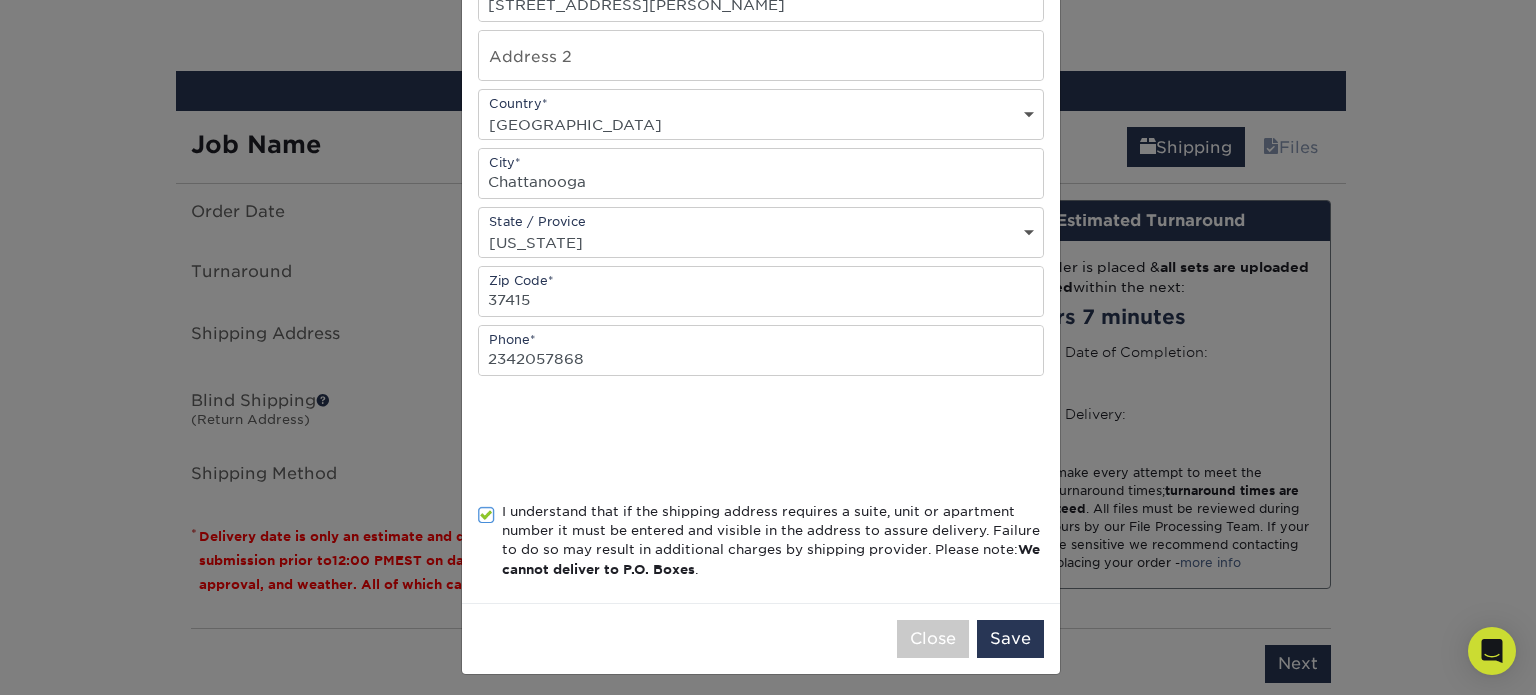 scroll, scrollTop: 386, scrollLeft: 0, axis: vertical 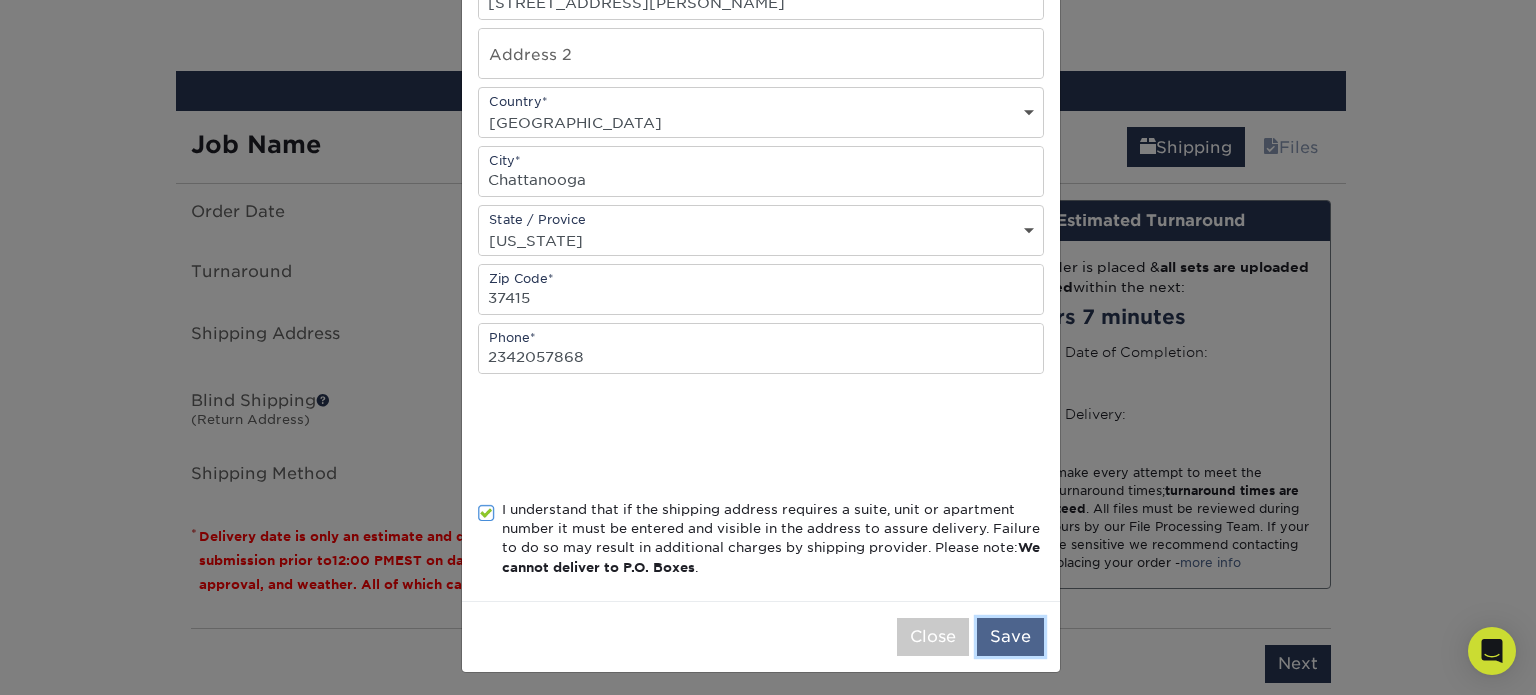 click on "Save" at bounding box center (1010, 637) 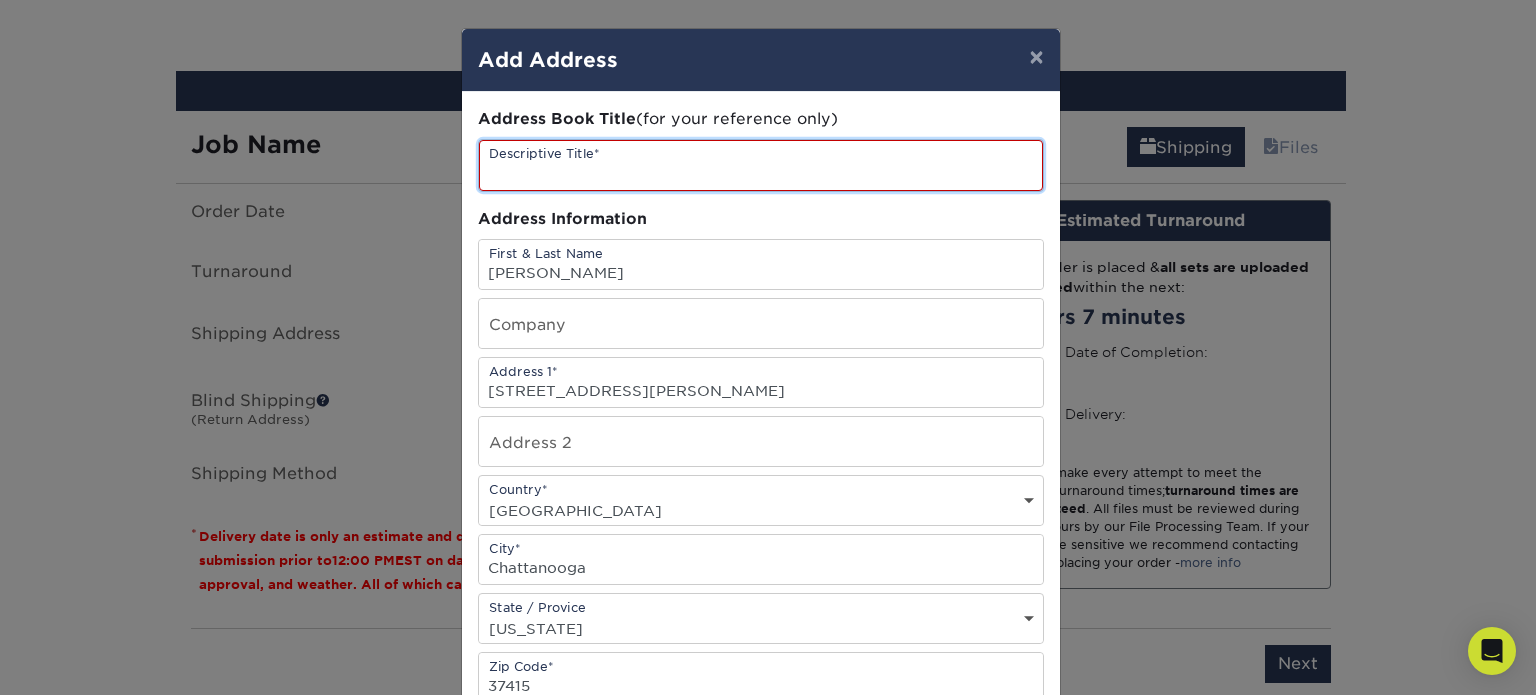 click at bounding box center [761, 165] 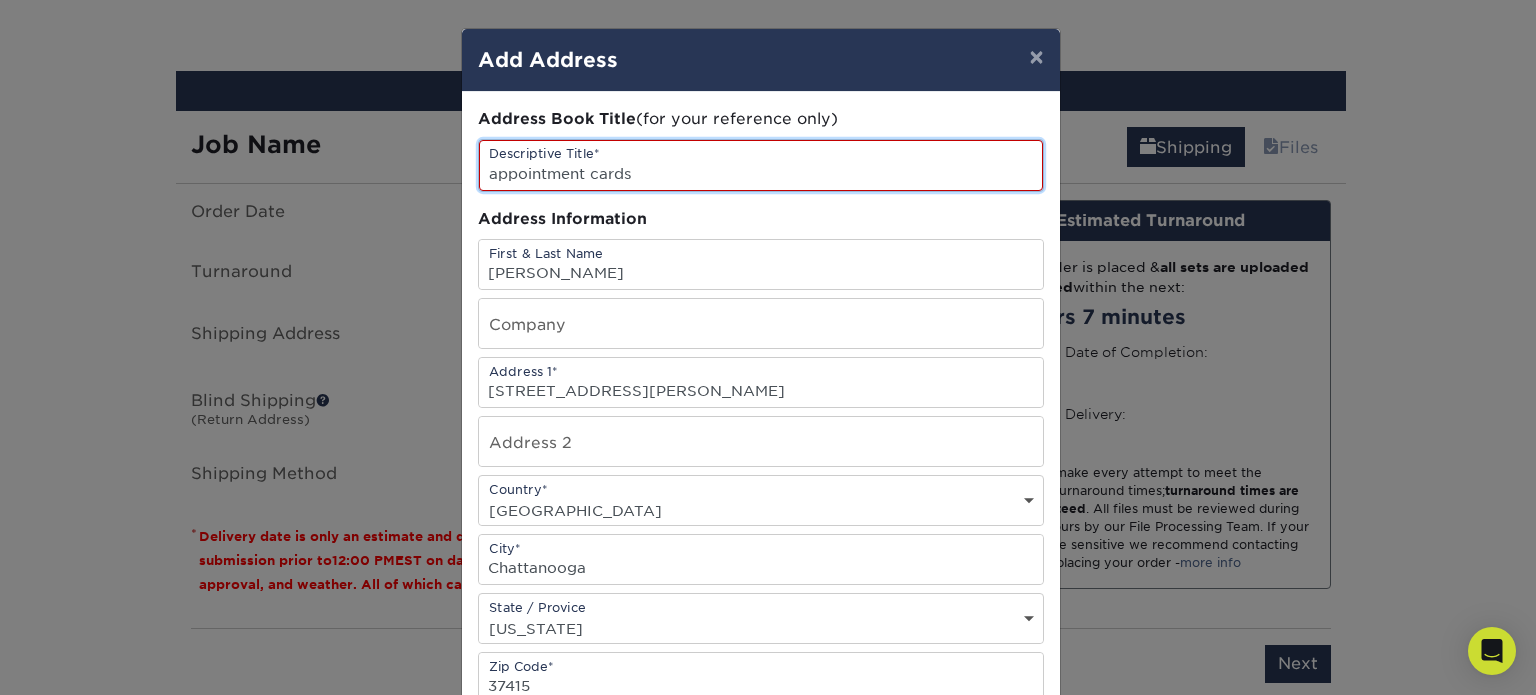 type on "appointment cards" 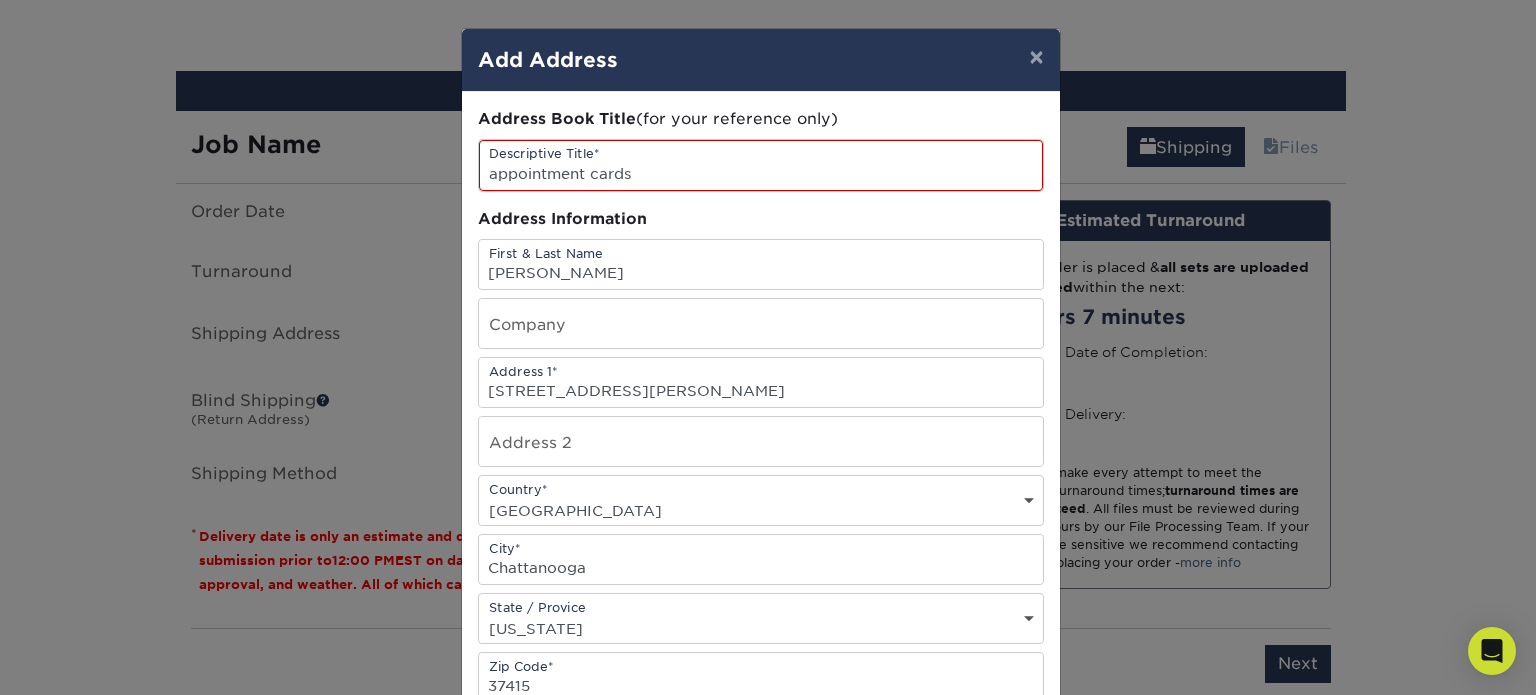 scroll, scrollTop: 388, scrollLeft: 0, axis: vertical 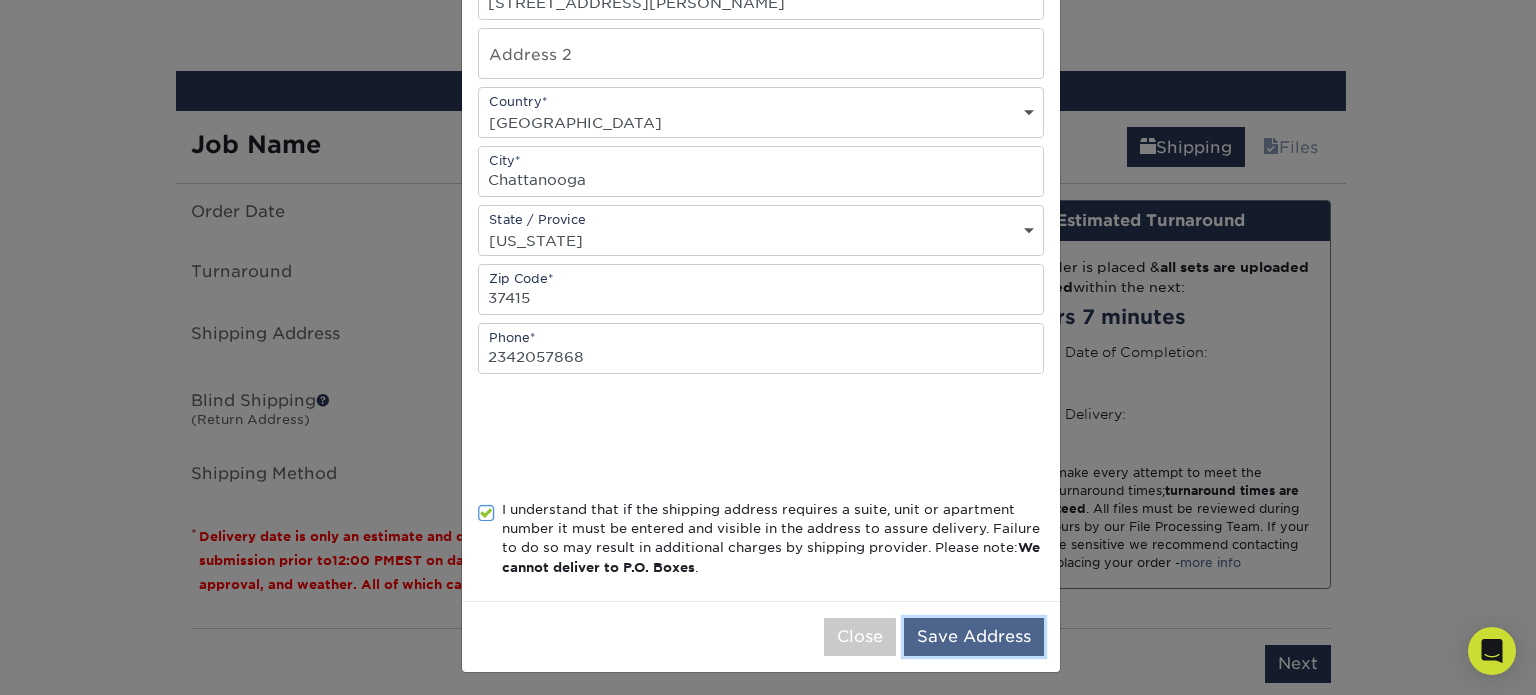 click on "Save Address" at bounding box center (974, 637) 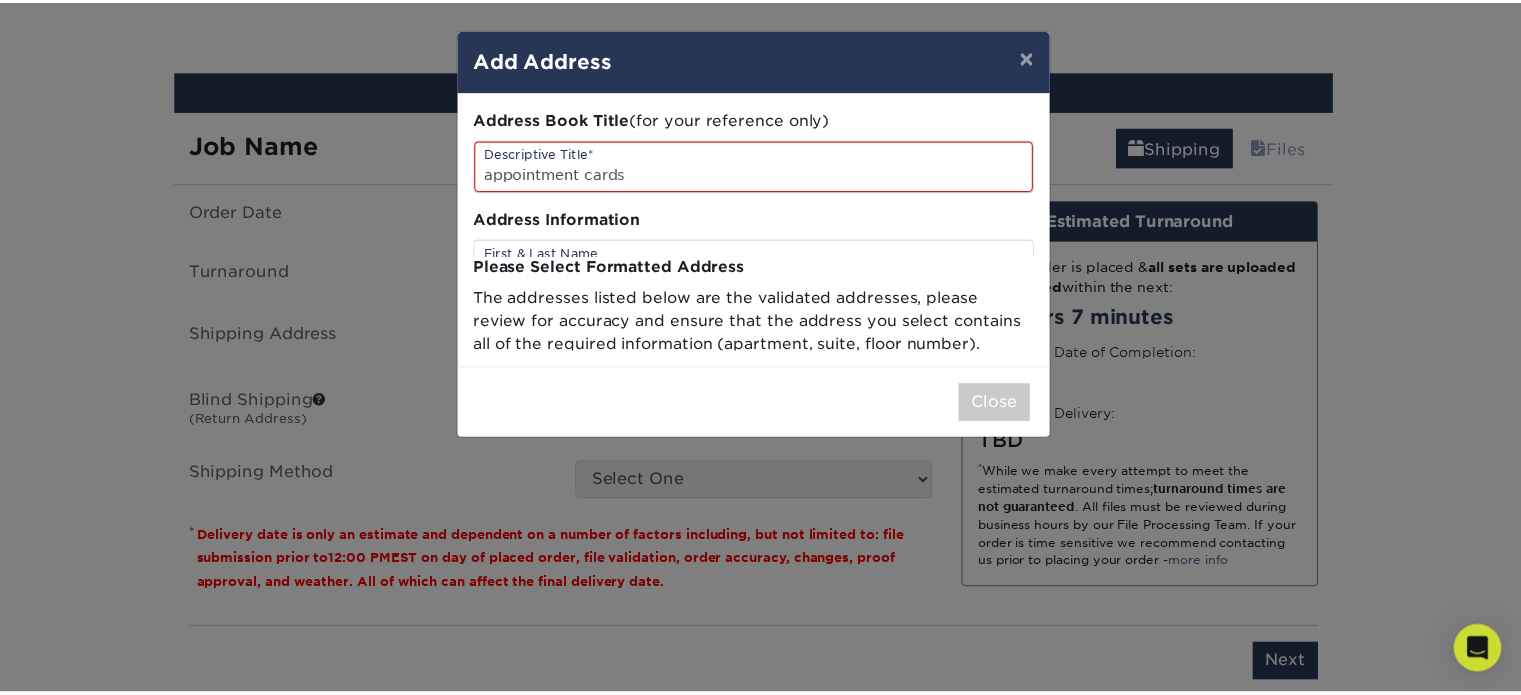 scroll, scrollTop: 0, scrollLeft: 0, axis: both 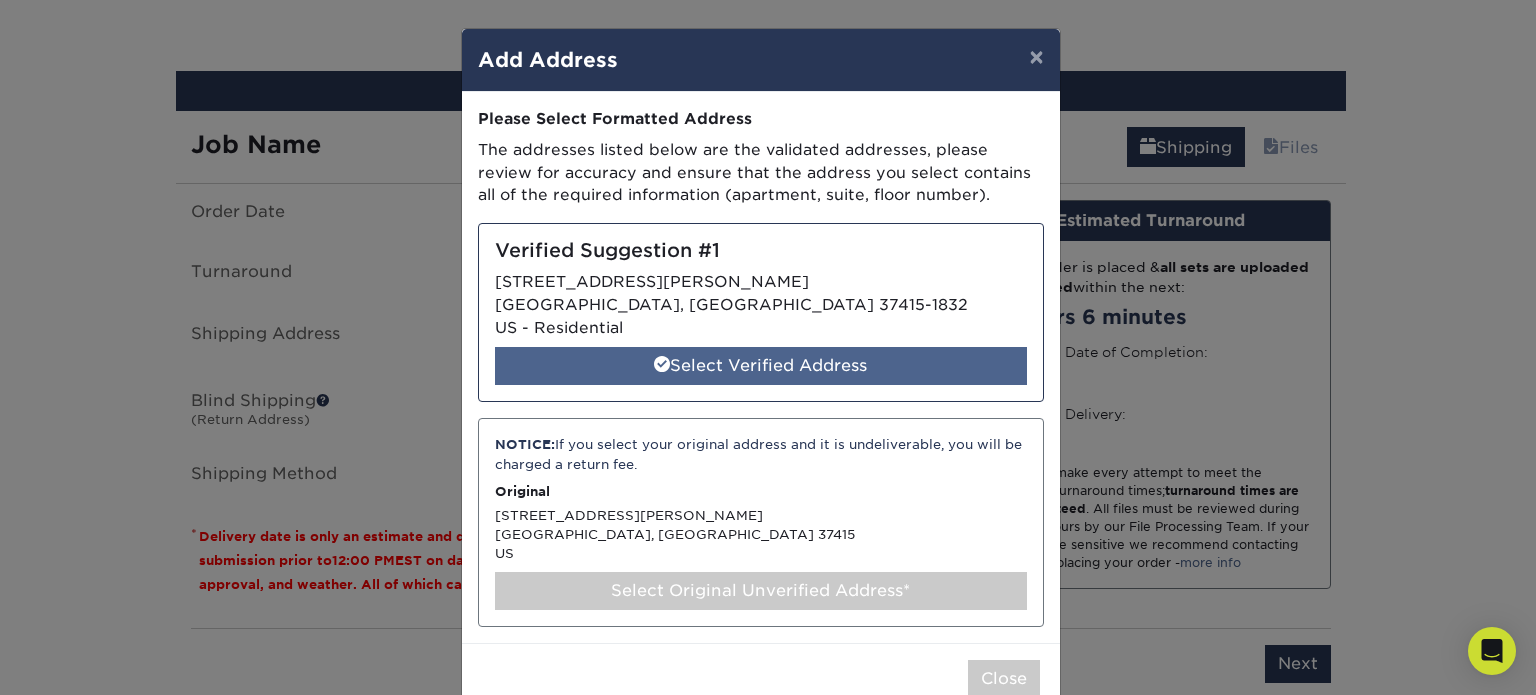 click on "Select Verified Address" at bounding box center (761, 366) 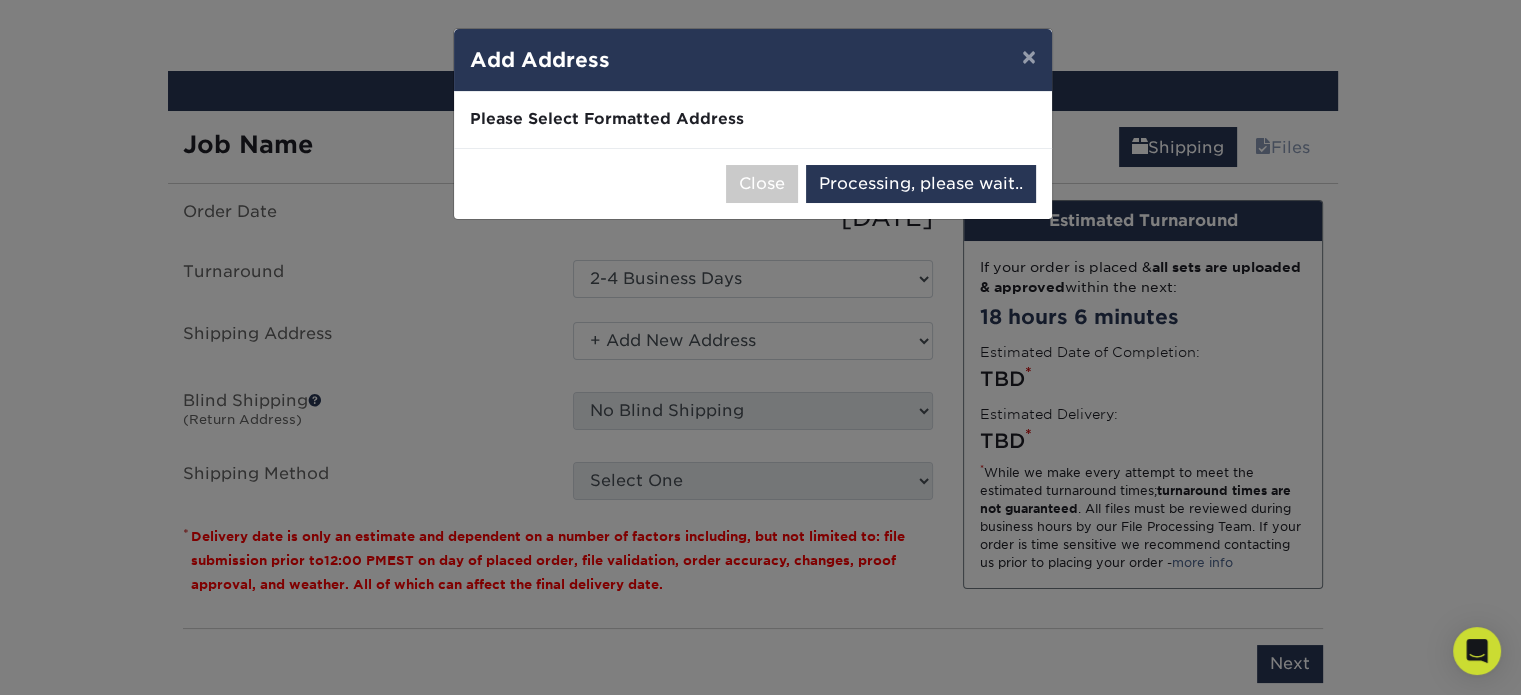 select on "284102" 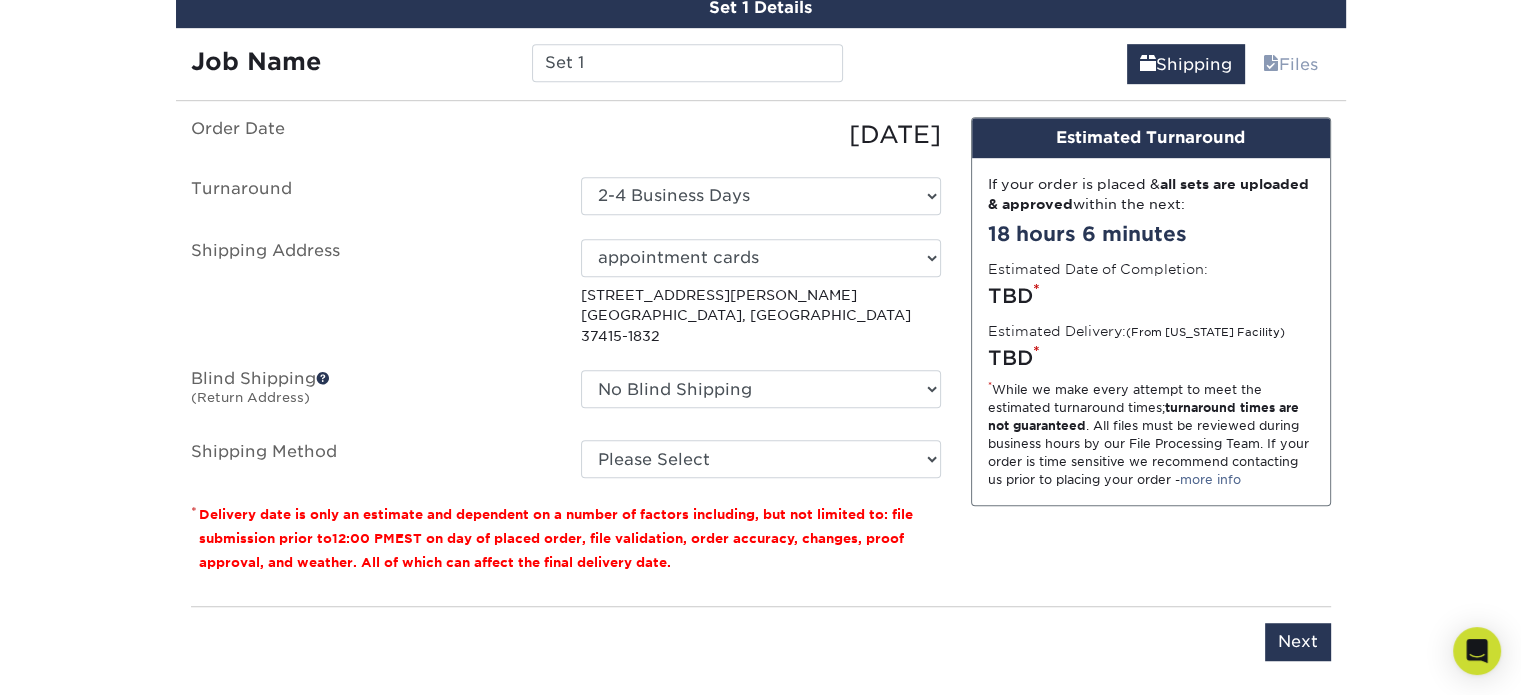 scroll, scrollTop: 1197, scrollLeft: 0, axis: vertical 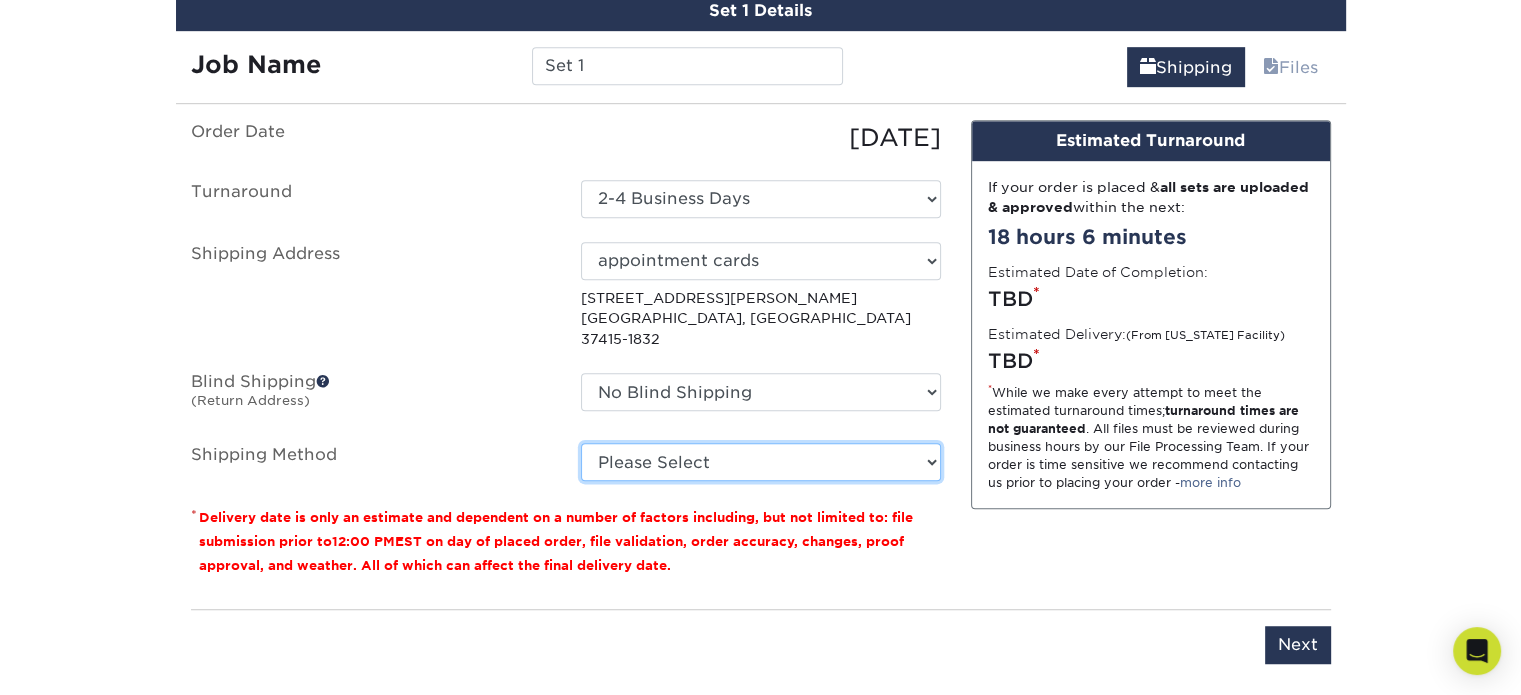 click on "Please Select Ground Shipping (+$8.96) 3 Day Shipping Service (+$19.44) 2 Day Air Shipping (+$19.90) Next Day Shipping by 5pm (+$27.83) Next Day Shipping by 12 noon (+$29.23) Next Day Air Early A.M. (+$144.61)" at bounding box center [761, 462] 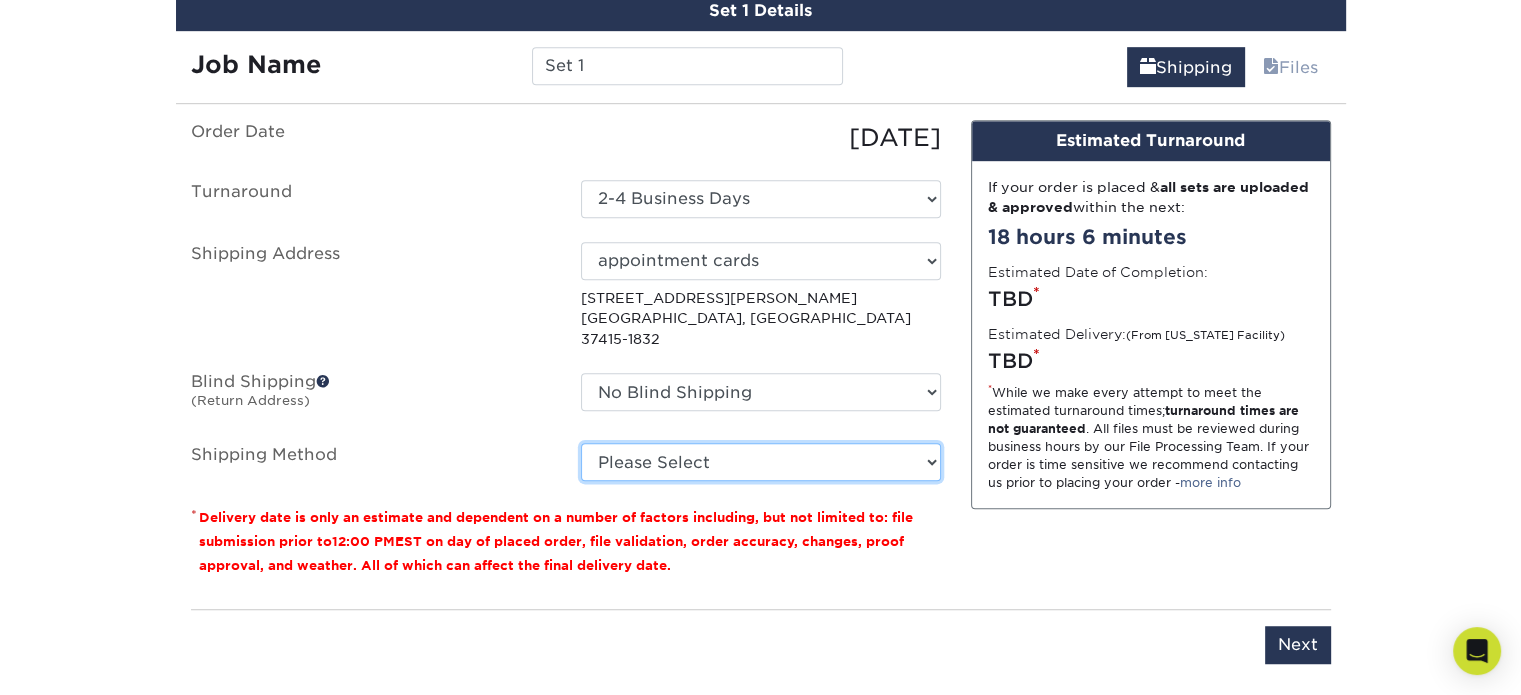 select on "03" 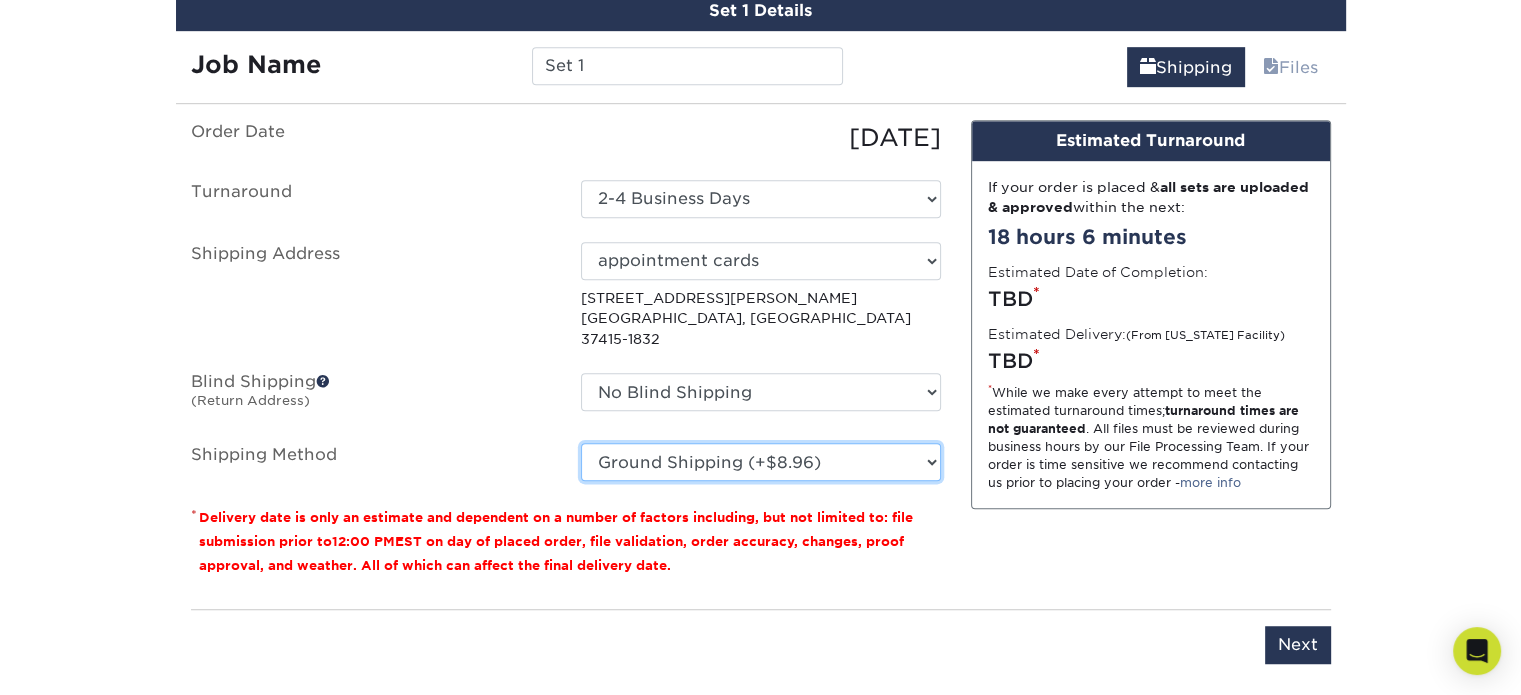 click on "Please Select Ground Shipping (+$8.96) 3 Day Shipping Service (+$19.44) 2 Day Air Shipping (+$19.90) Next Day Shipping by 5pm (+$27.83) Next Day Shipping by 12 noon (+$29.23) Next Day Air Early A.M. (+$144.61)" at bounding box center (761, 462) 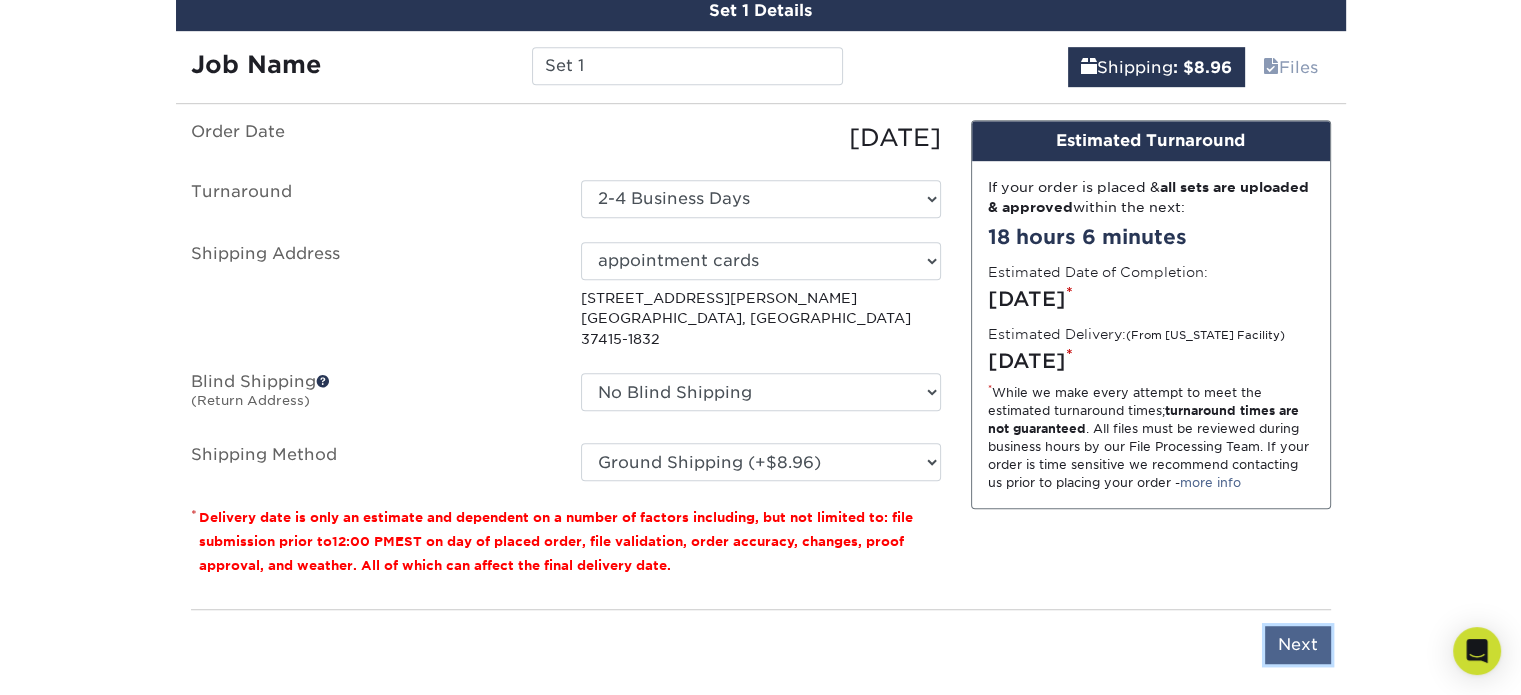 click on "Next" at bounding box center (1298, 645) 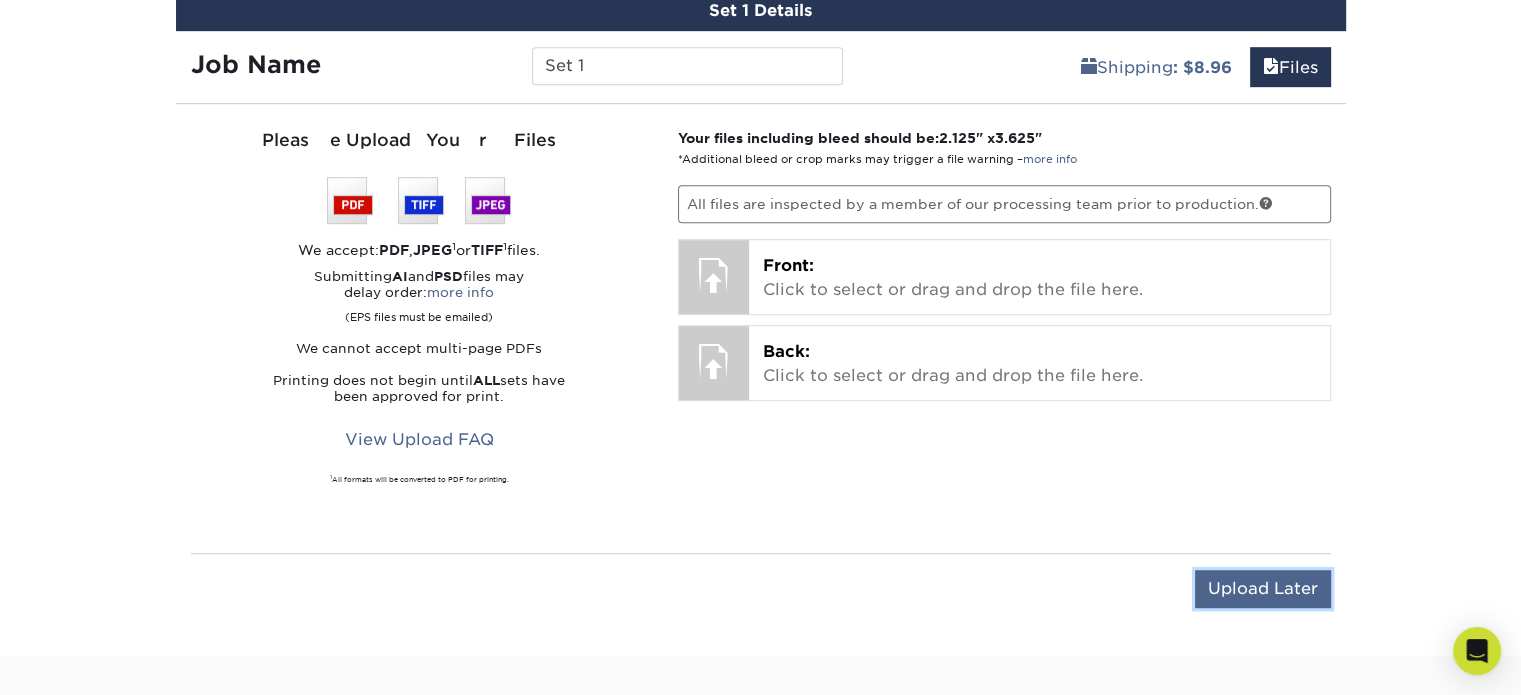click on "Upload Later" at bounding box center [1263, 589] 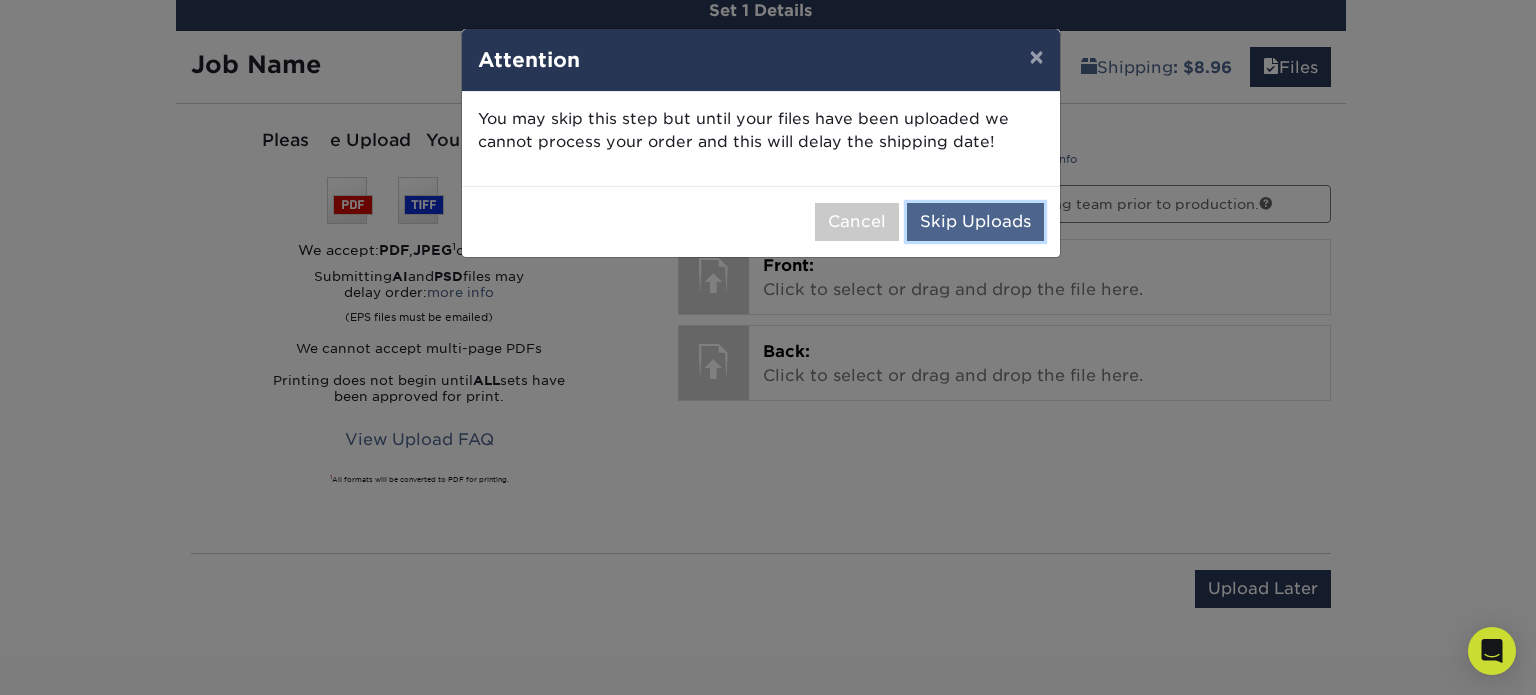 click on "Skip Uploads" at bounding box center [975, 222] 